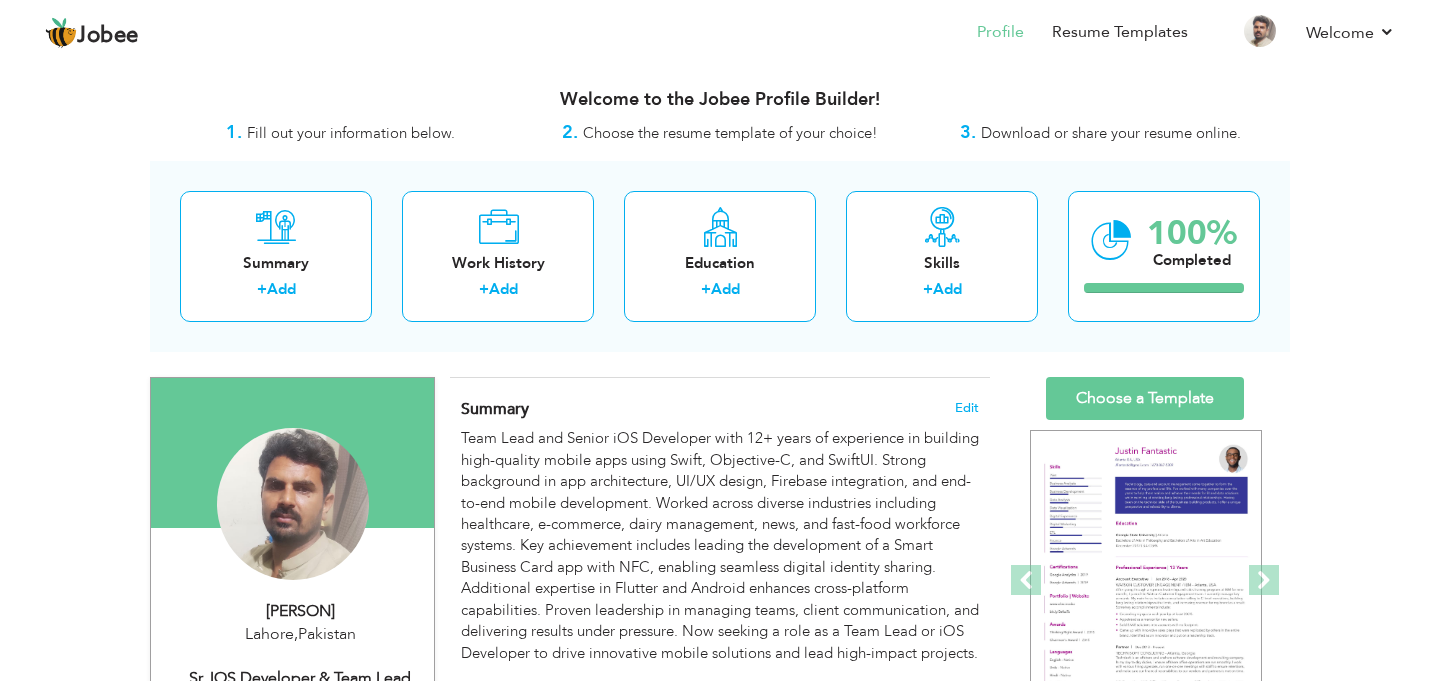 scroll, scrollTop: 90, scrollLeft: 0, axis: vertical 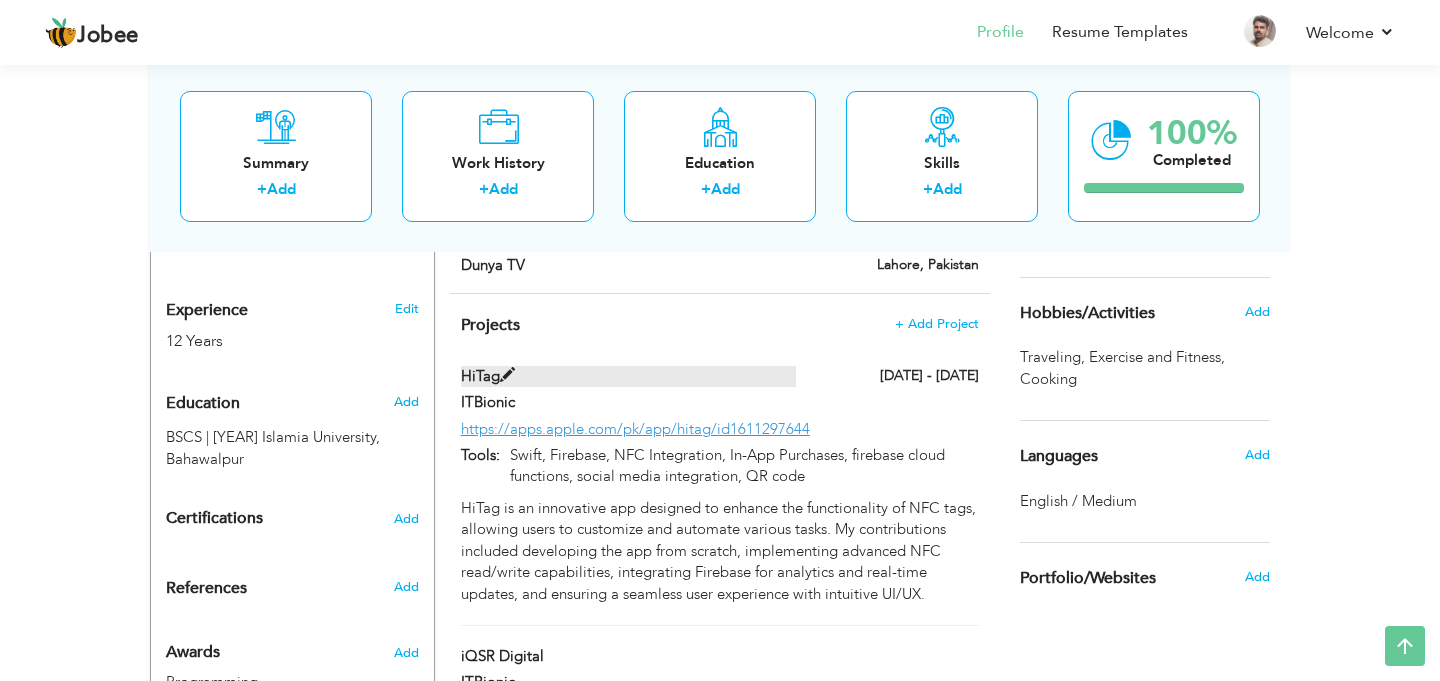 drag, startPoint x: 455, startPoint y: 354, endPoint x: 507, endPoint y: 355, distance: 52.009613 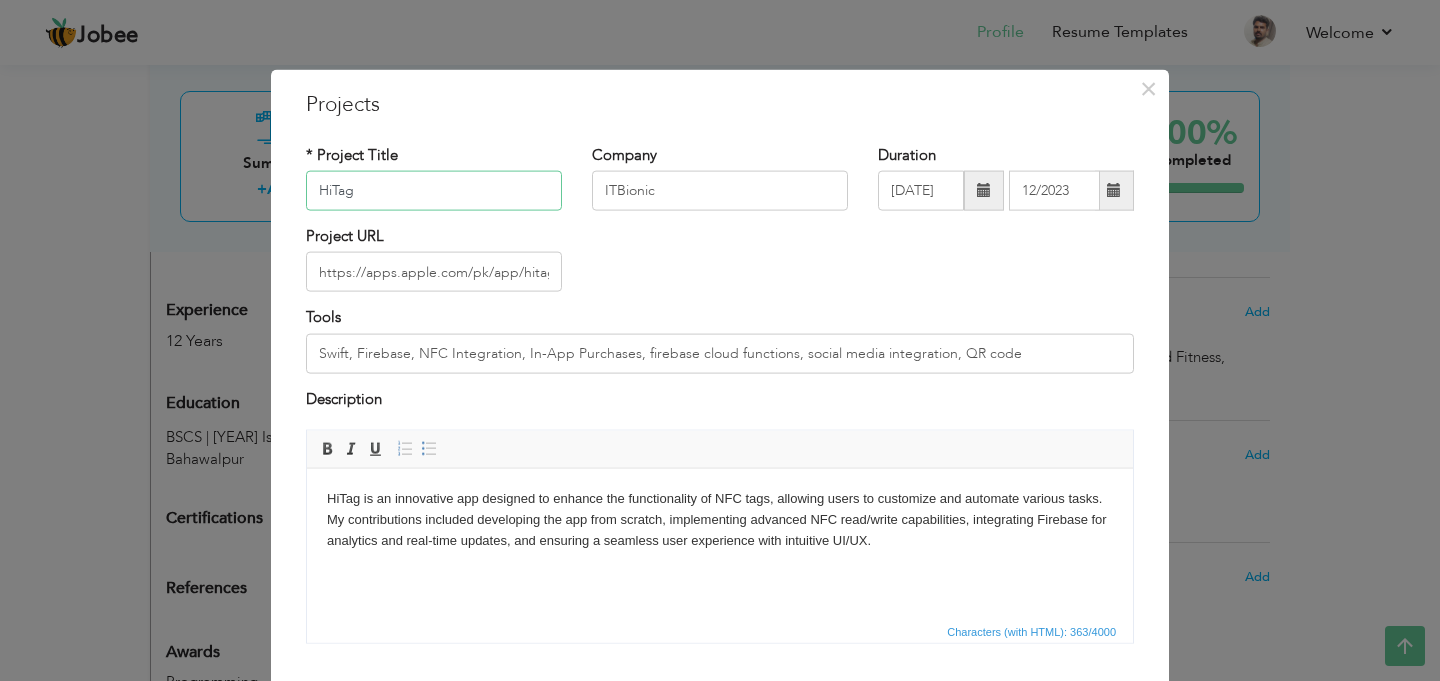 click on "HiTag" at bounding box center [434, 191] 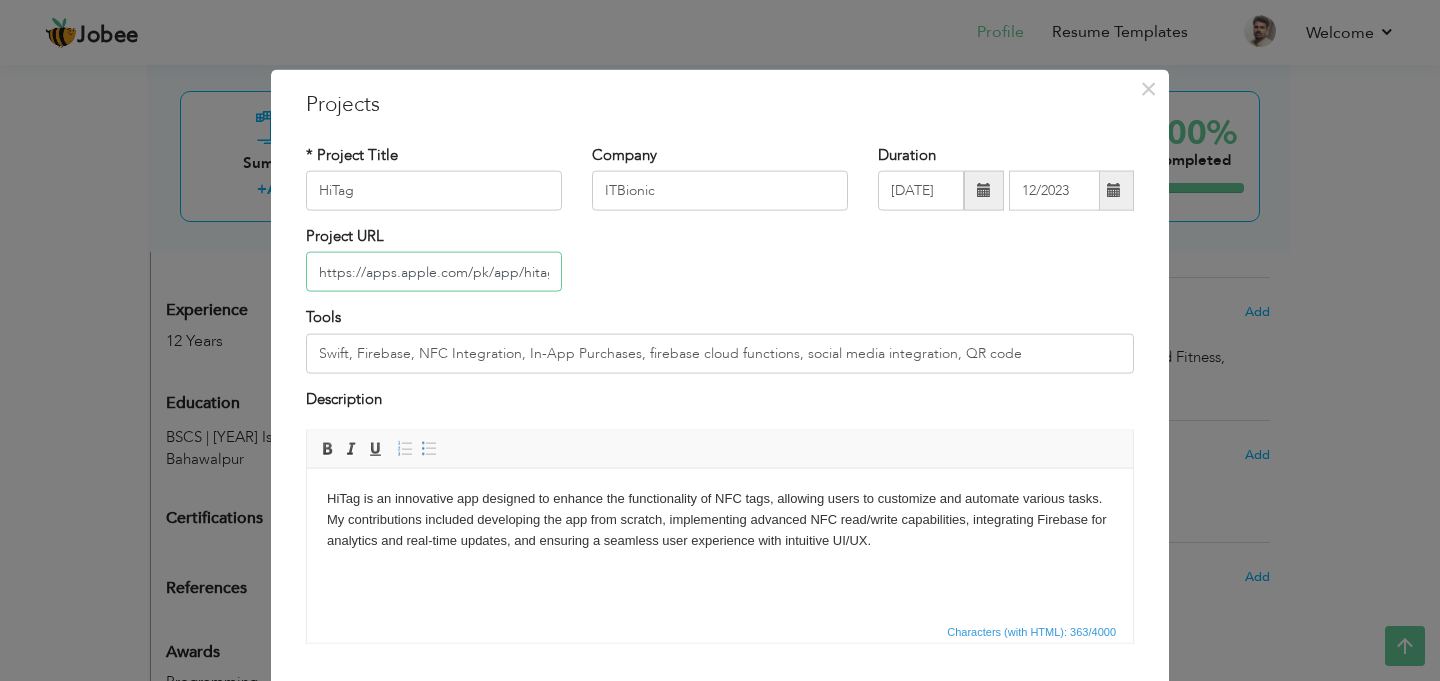 click on "https://apps.apple.com/pk/app/hitag/id1611297644" at bounding box center [434, 272] 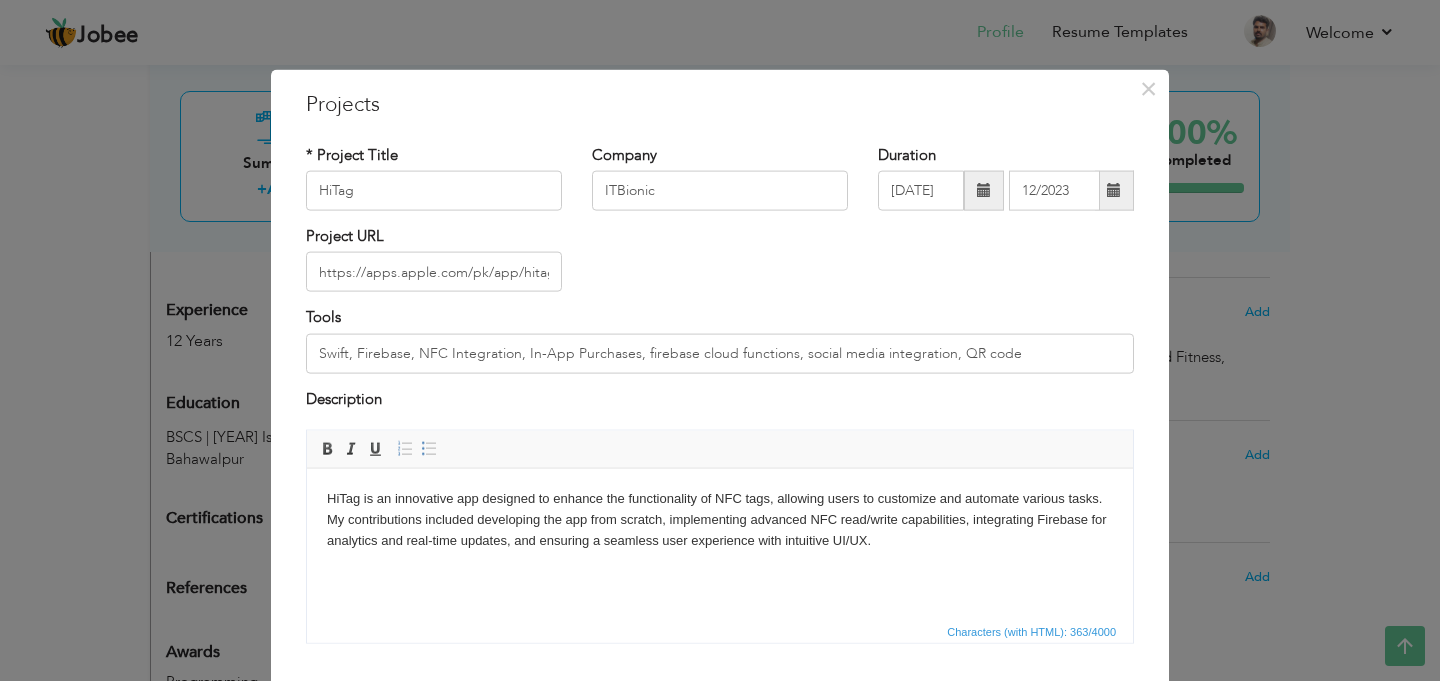 click on "HiTag is an innovative app designed to enhance the functionality of NFC tags, allowing users to customize and automate various tasks. My contributions included developing the app from scratch, implementing advanced NFC read/write capabilities, integrating Firebase for analytics and real-time updates, and ensuring a seamless user experience with intuitive UI/UX." at bounding box center (720, 519) 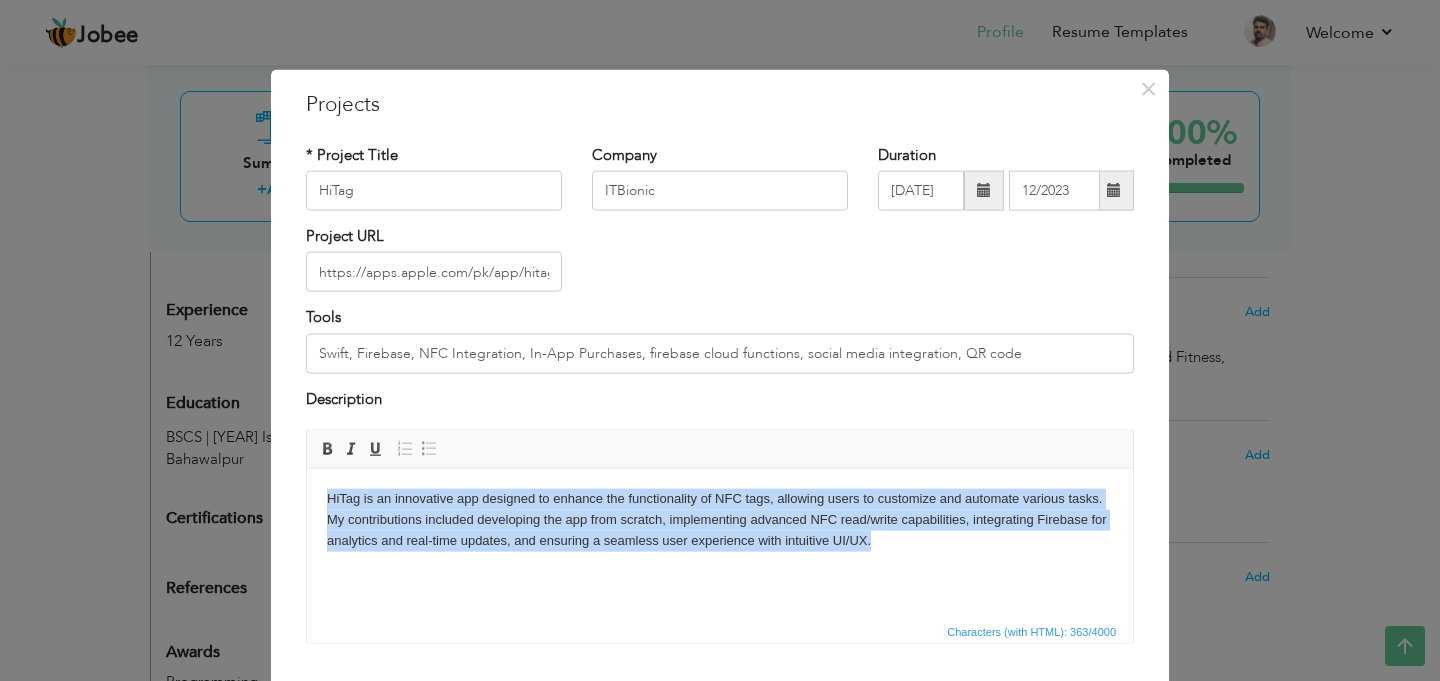 copy on "HiTag is an innovative app designed to enhance the functionality of NFC tags, allowing users to customize and automate various tasks. My contributions included developing the app from scratch, implementing advanced NFC read/write capabilities, integrating Firebase for analytics and real-time updates, and ensuring a seamless user experience with intuitive UI/UX." 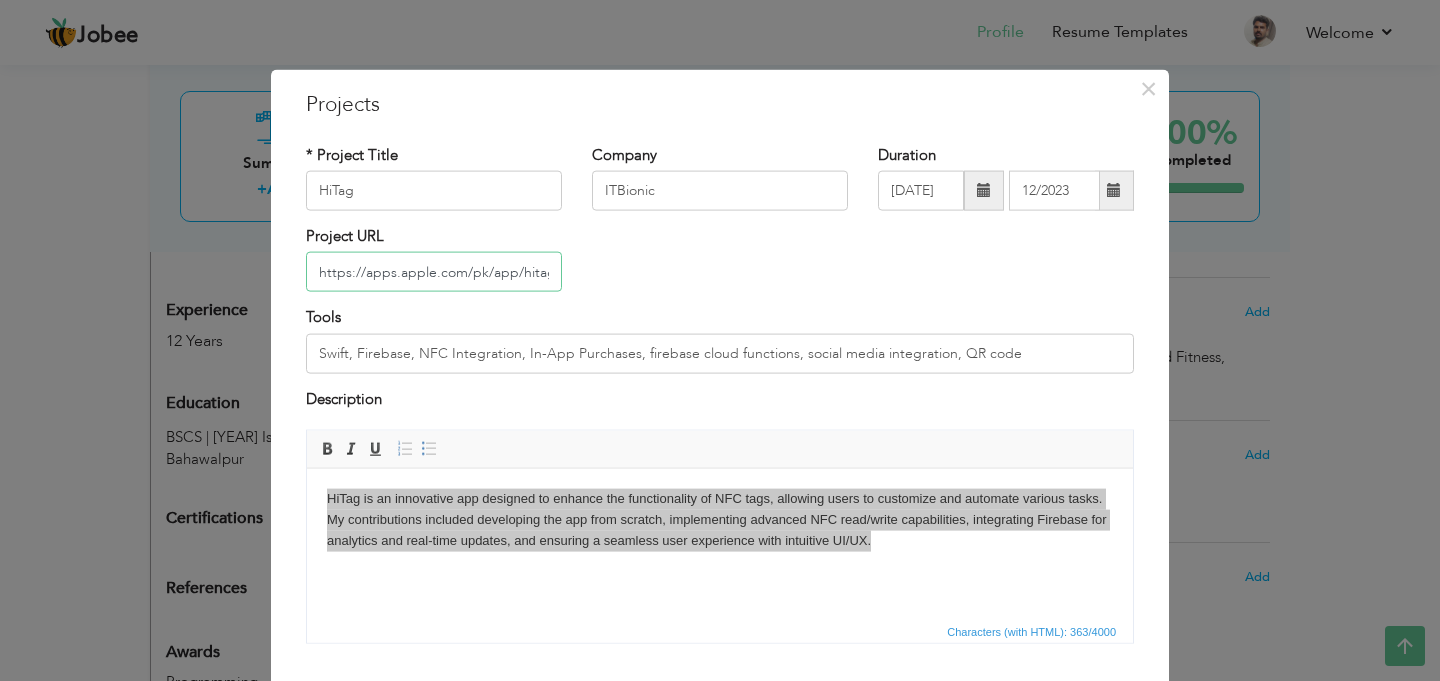 click on "https://apps.apple.com/pk/app/hitag/id1611297644" at bounding box center [434, 272] 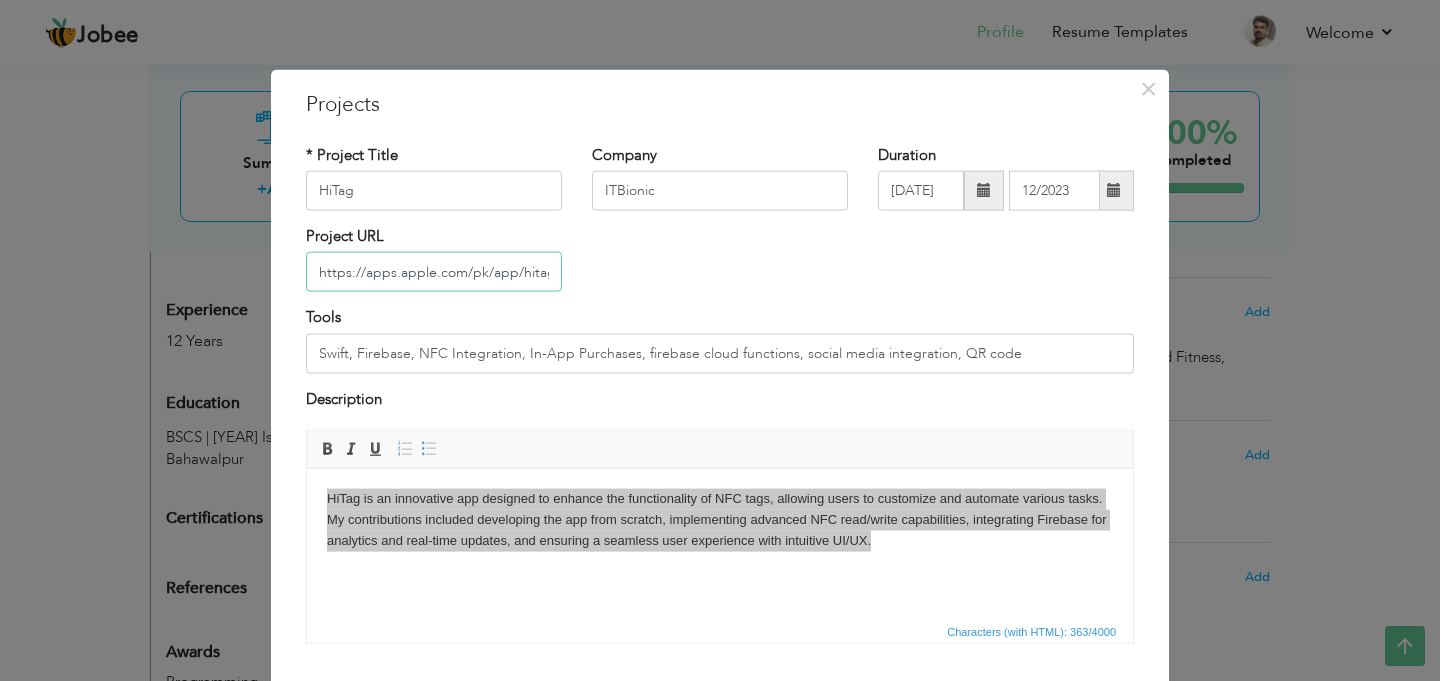 click on "https://apps.apple.com/pk/app/hitag/id1611297644" at bounding box center [434, 272] 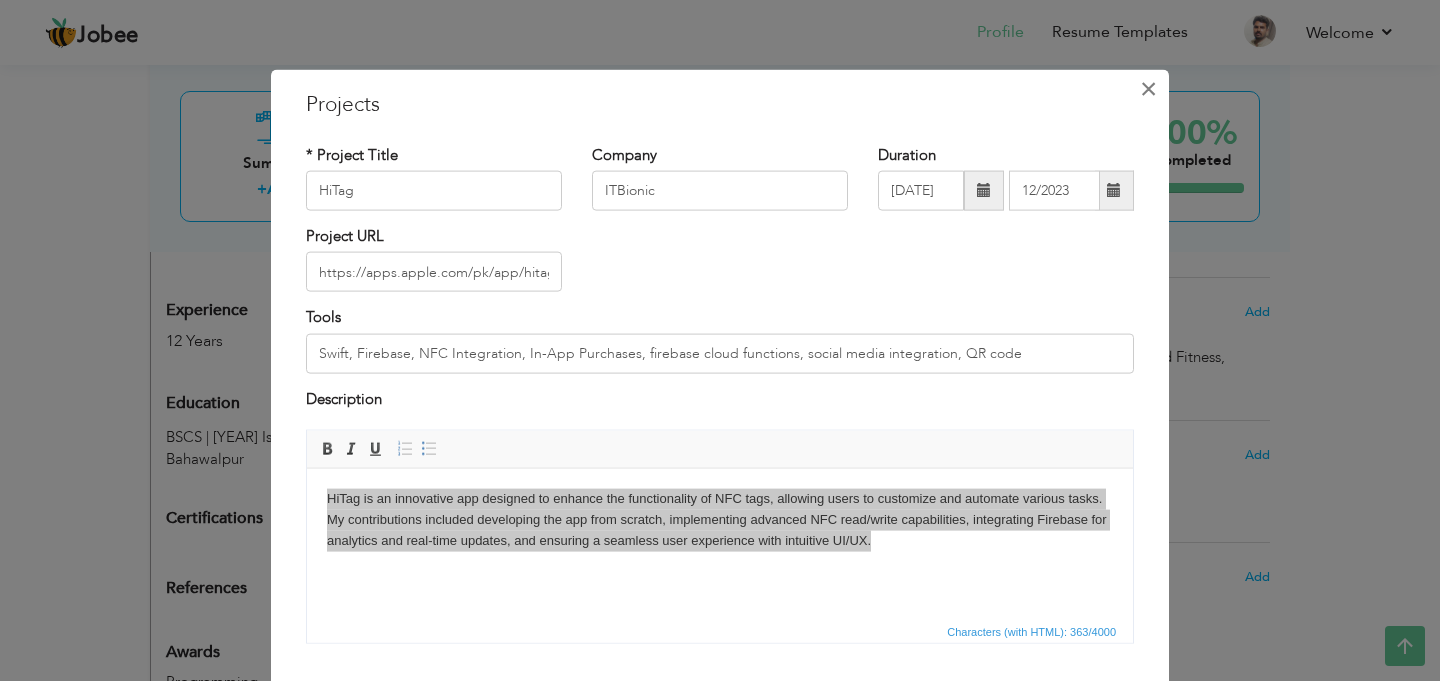 click on "×" at bounding box center (1148, 88) 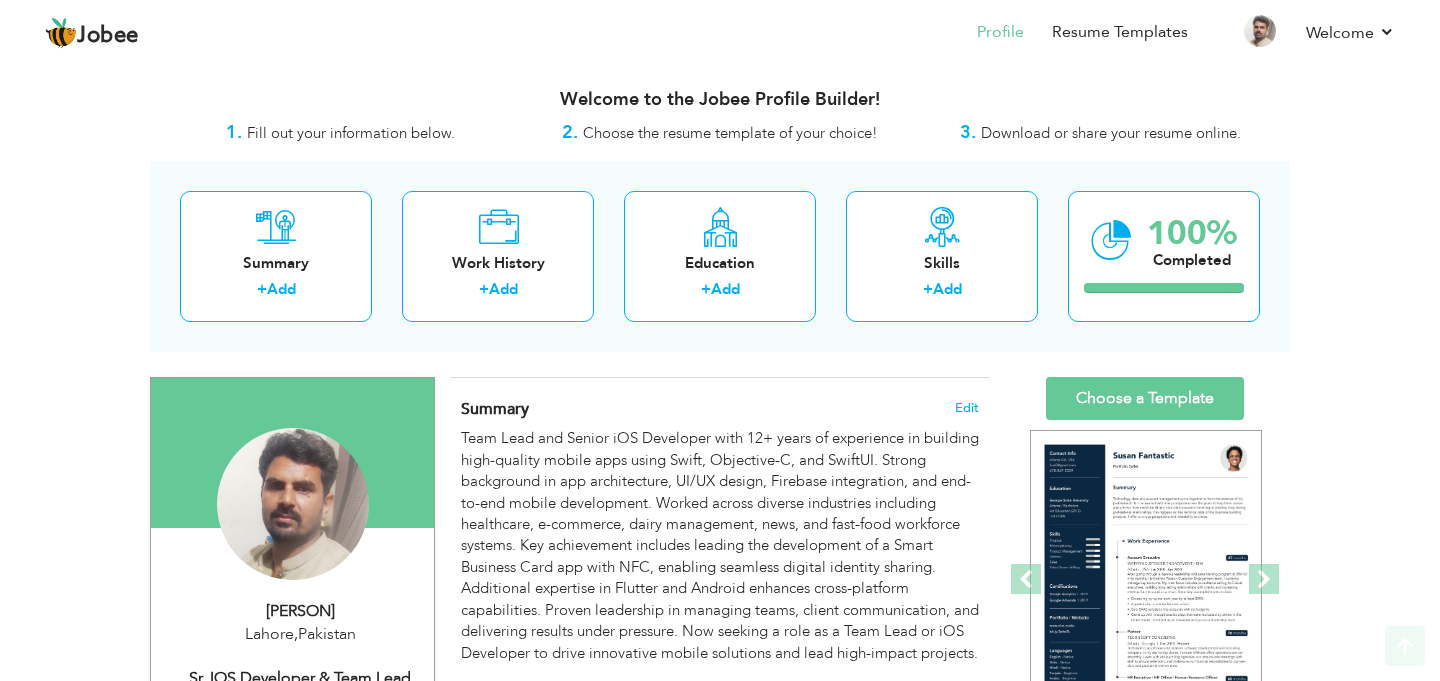 scroll, scrollTop: 0, scrollLeft: 0, axis: both 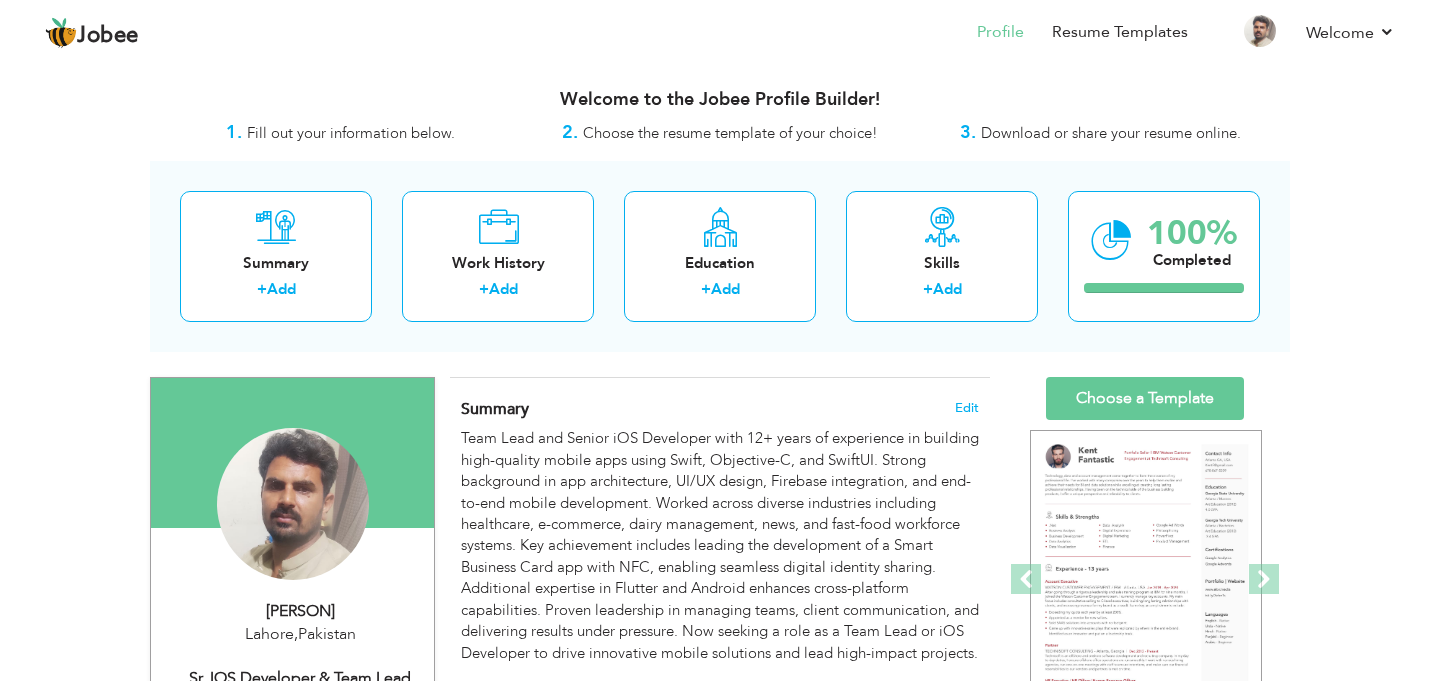 click on "Choose a Template" at bounding box center [1145, 398] 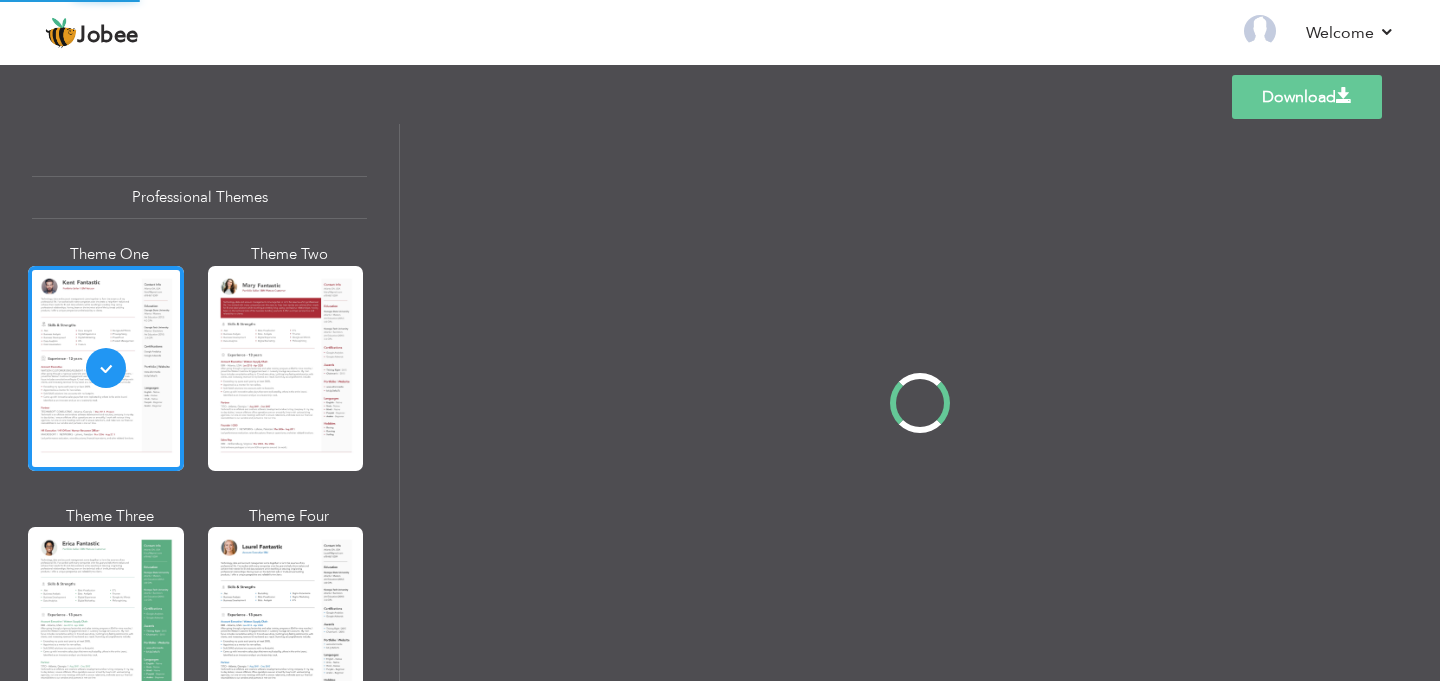 scroll, scrollTop: 0, scrollLeft: 0, axis: both 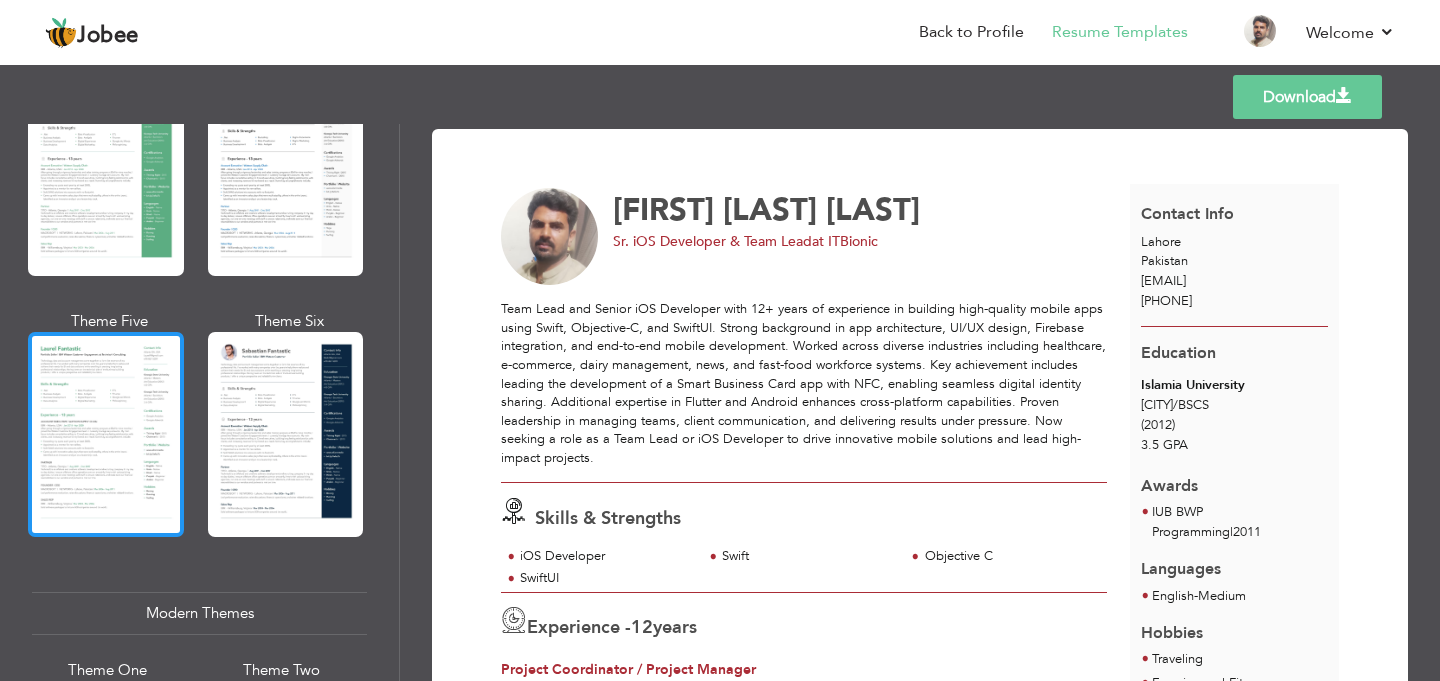 click at bounding box center (106, 434) 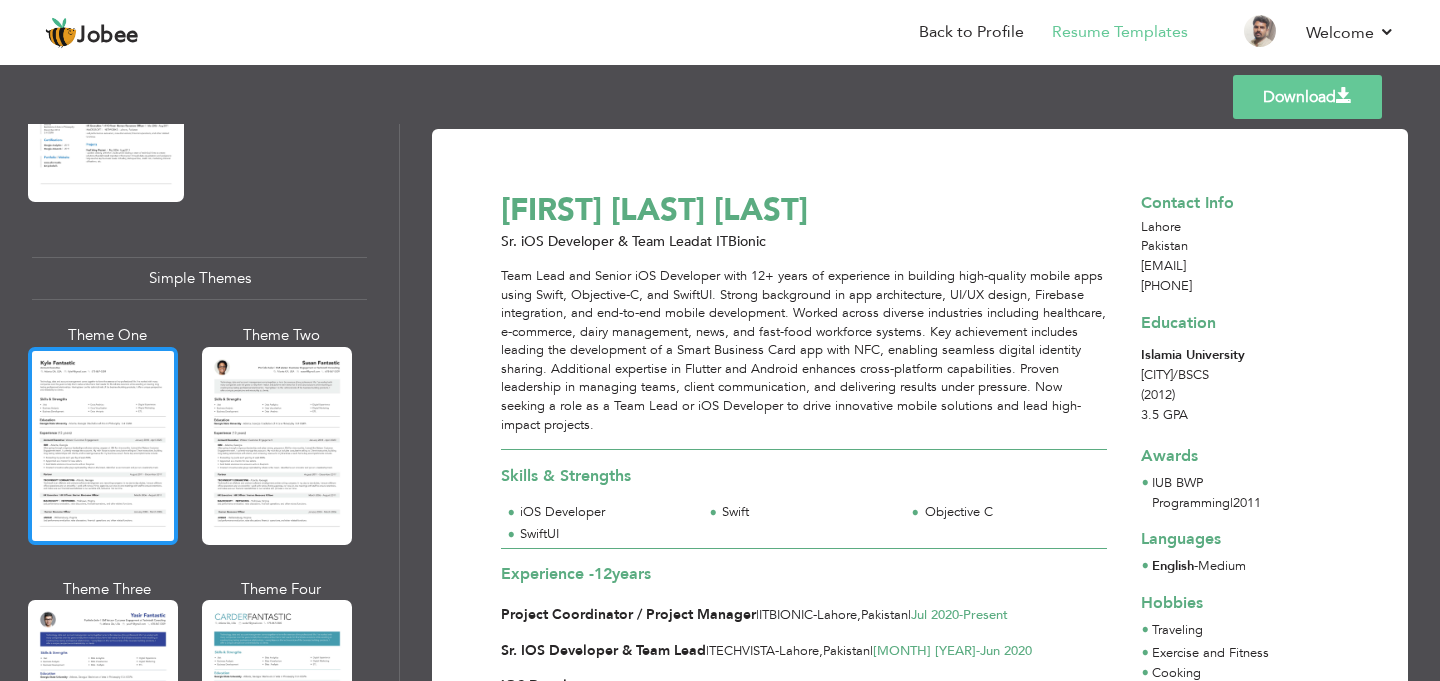 scroll, scrollTop: 3393, scrollLeft: 0, axis: vertical 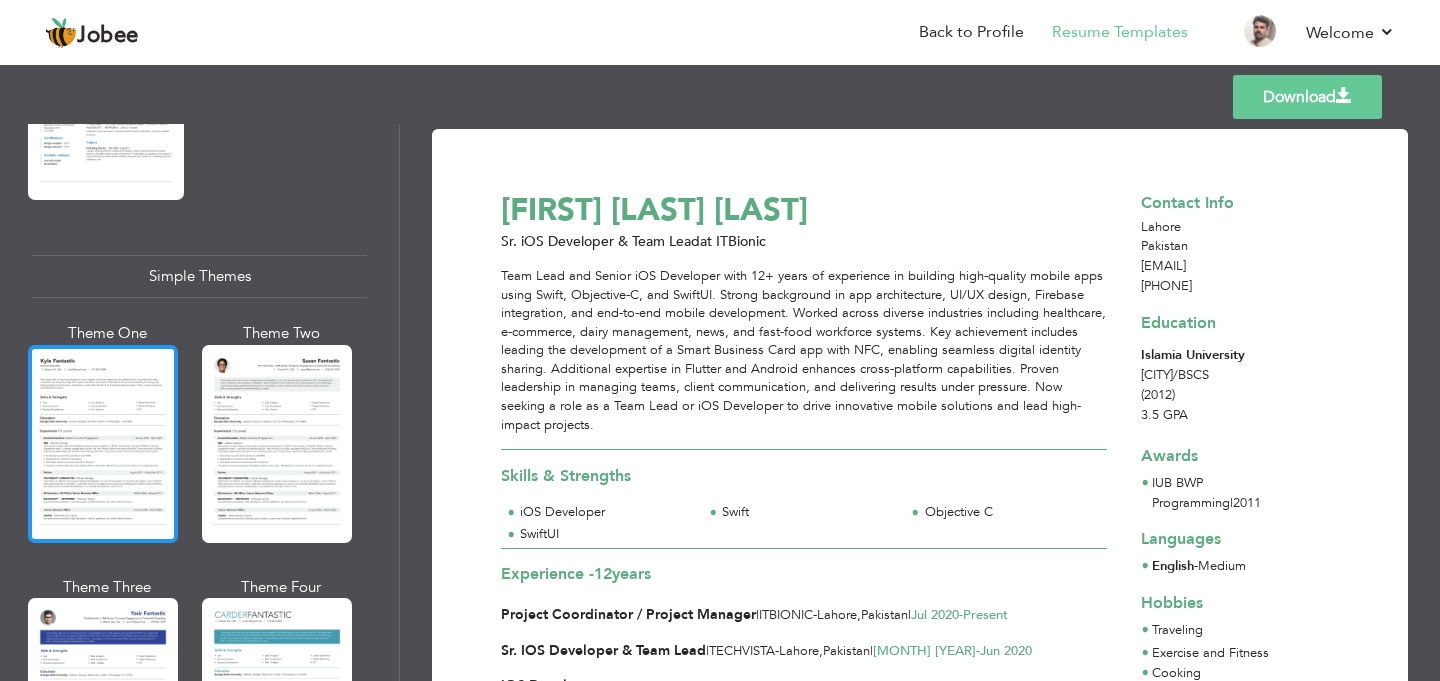 click at bounding box center (103, 444) 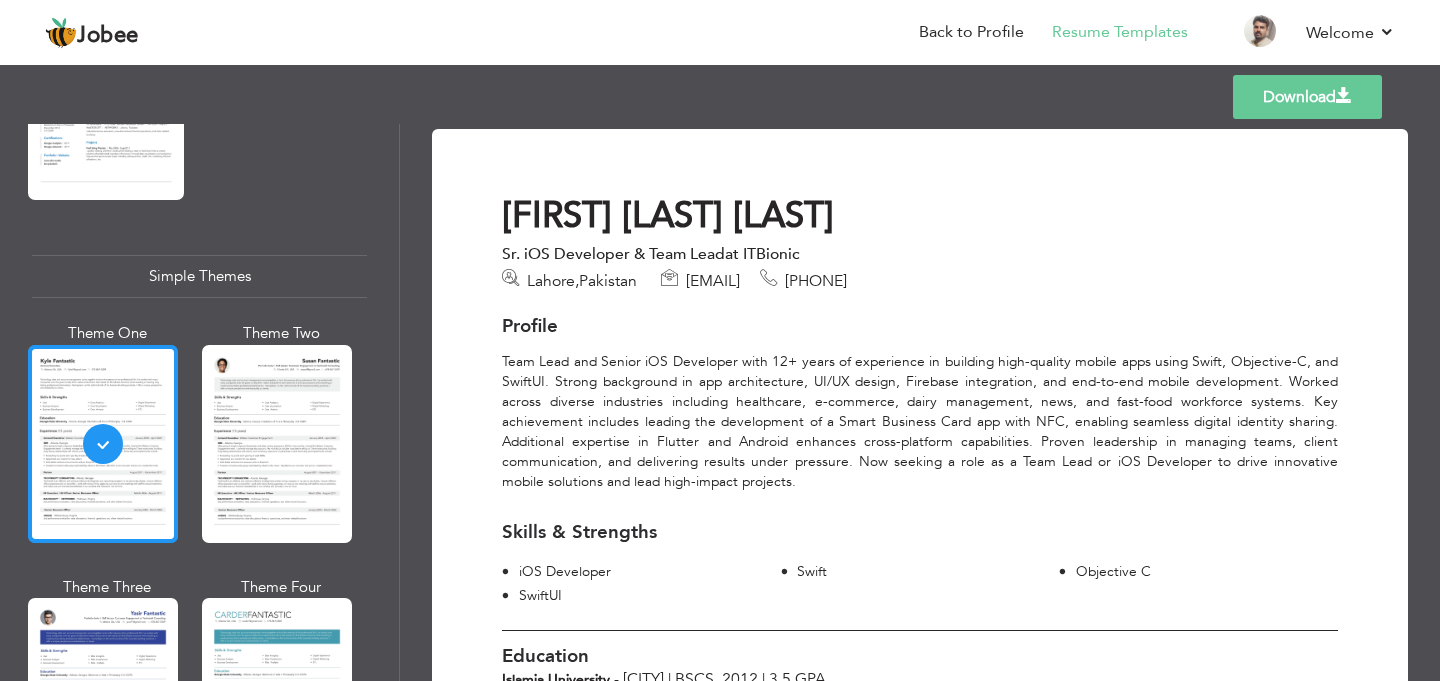 scroll, scrollTop: 0, scrollLeft: 0, axis: both 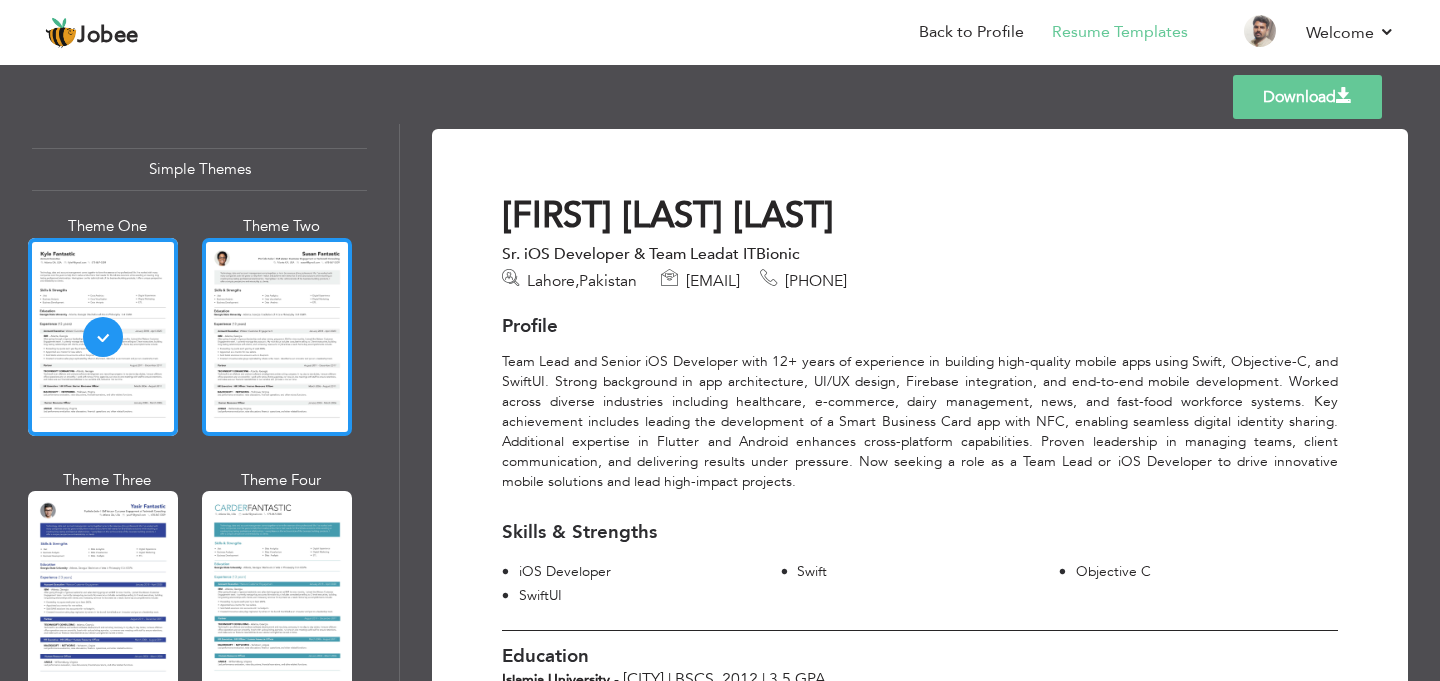 click at bounding box center (277, 337) 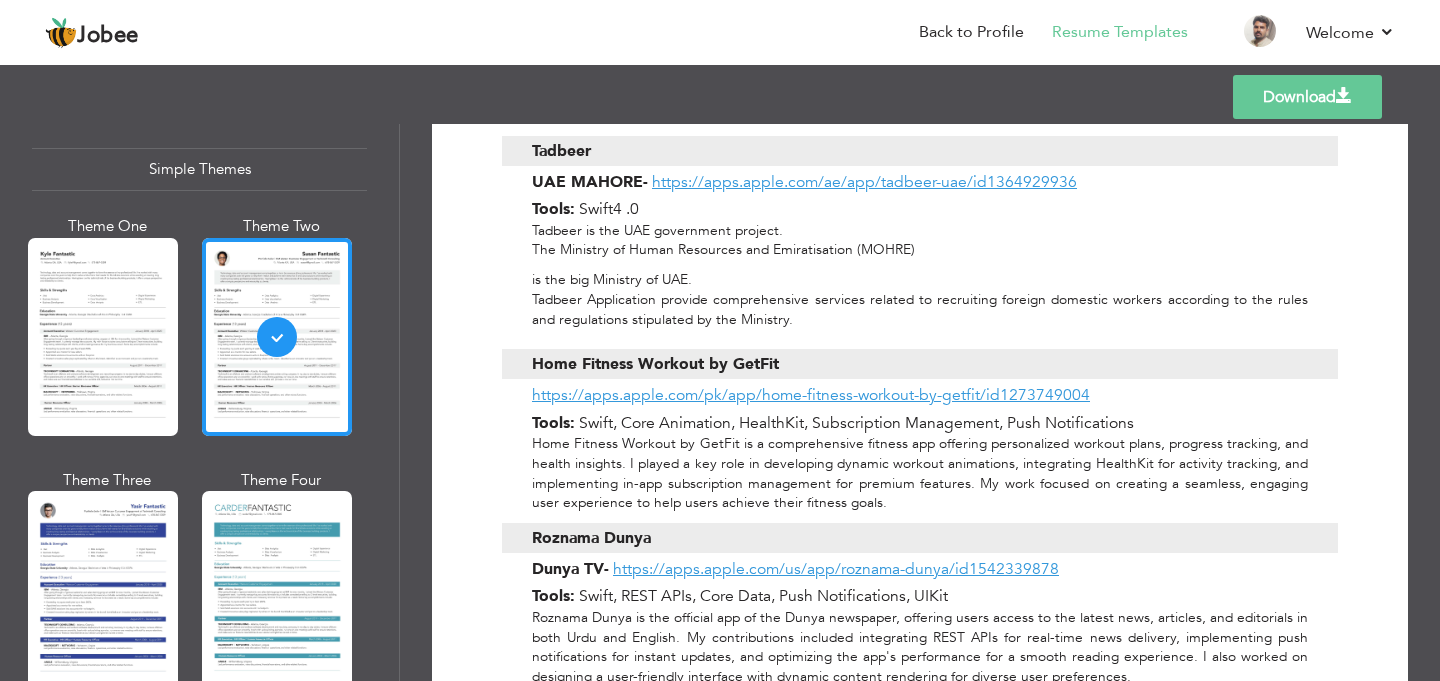 scroll, scrollTop: 1677, scrollLeft: 0, axis: vertical 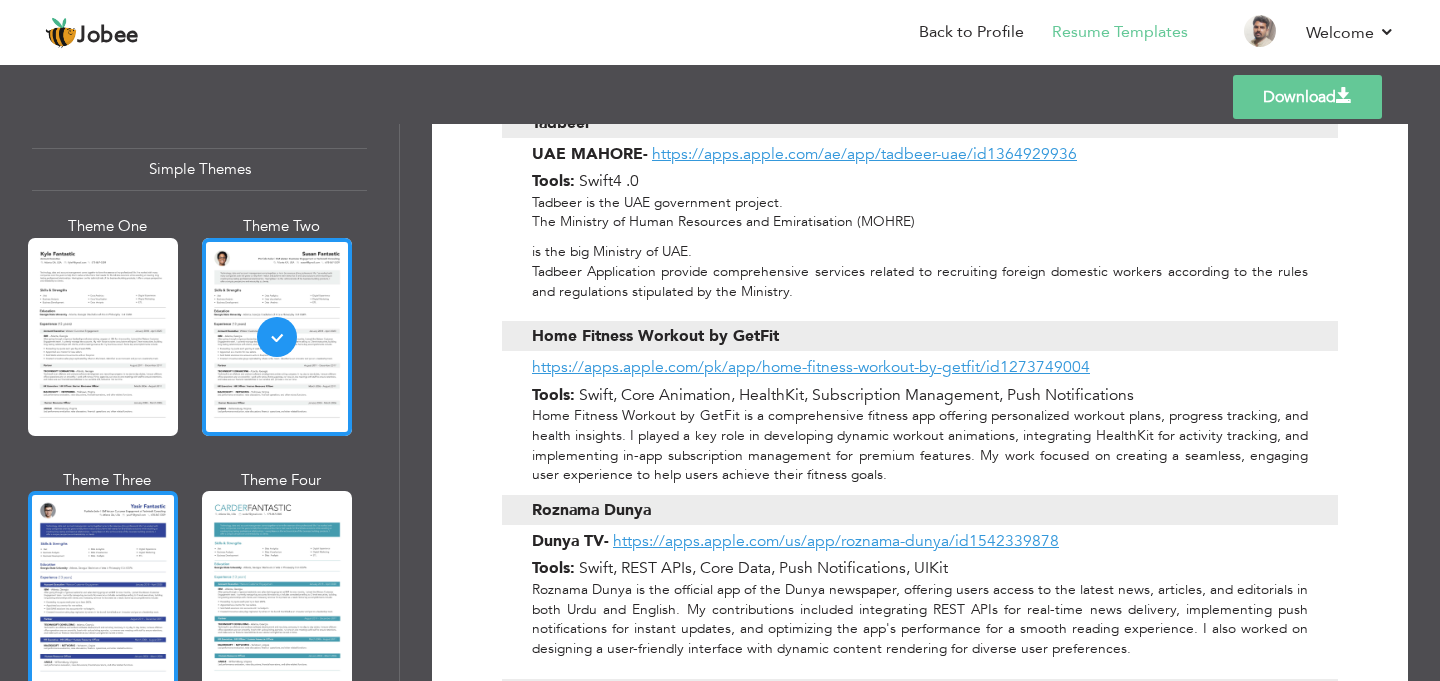 click at bounding box center (103, 590) 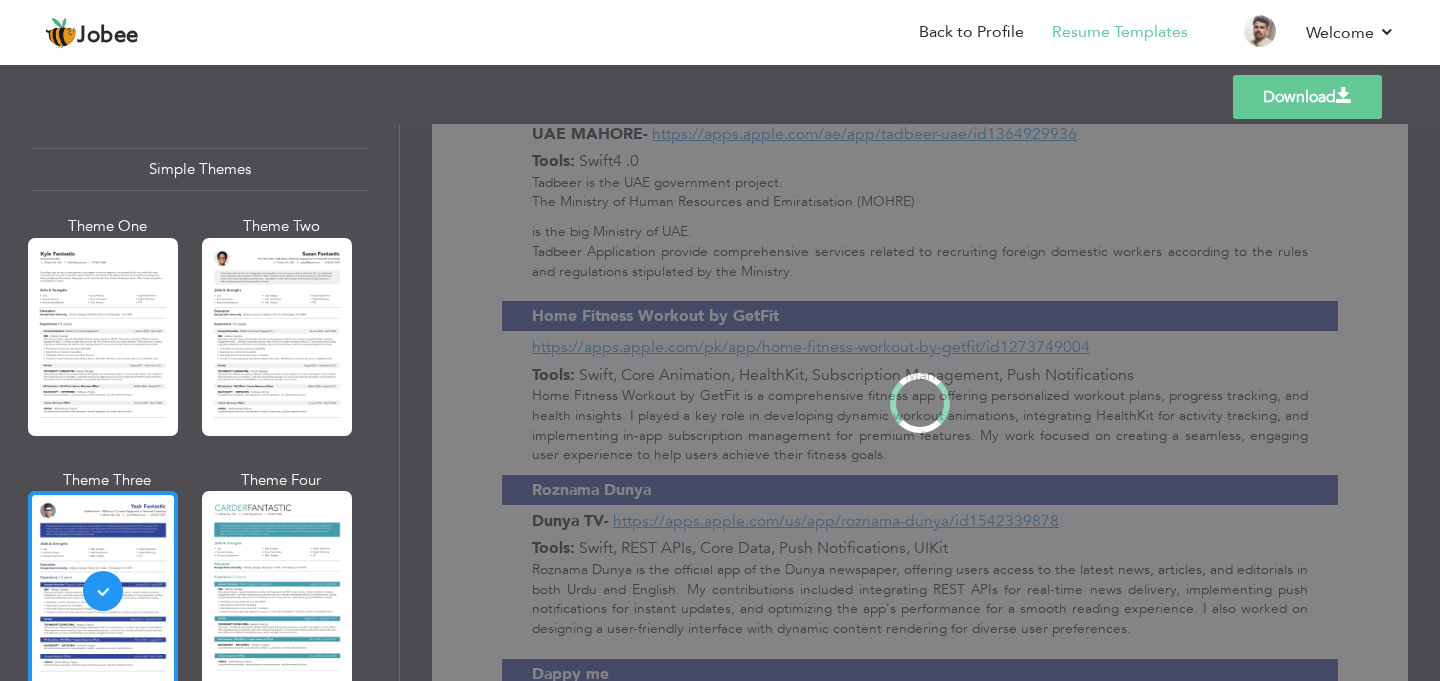 scroll, scrollTop: 0, scrollLeft: 0, axis: both 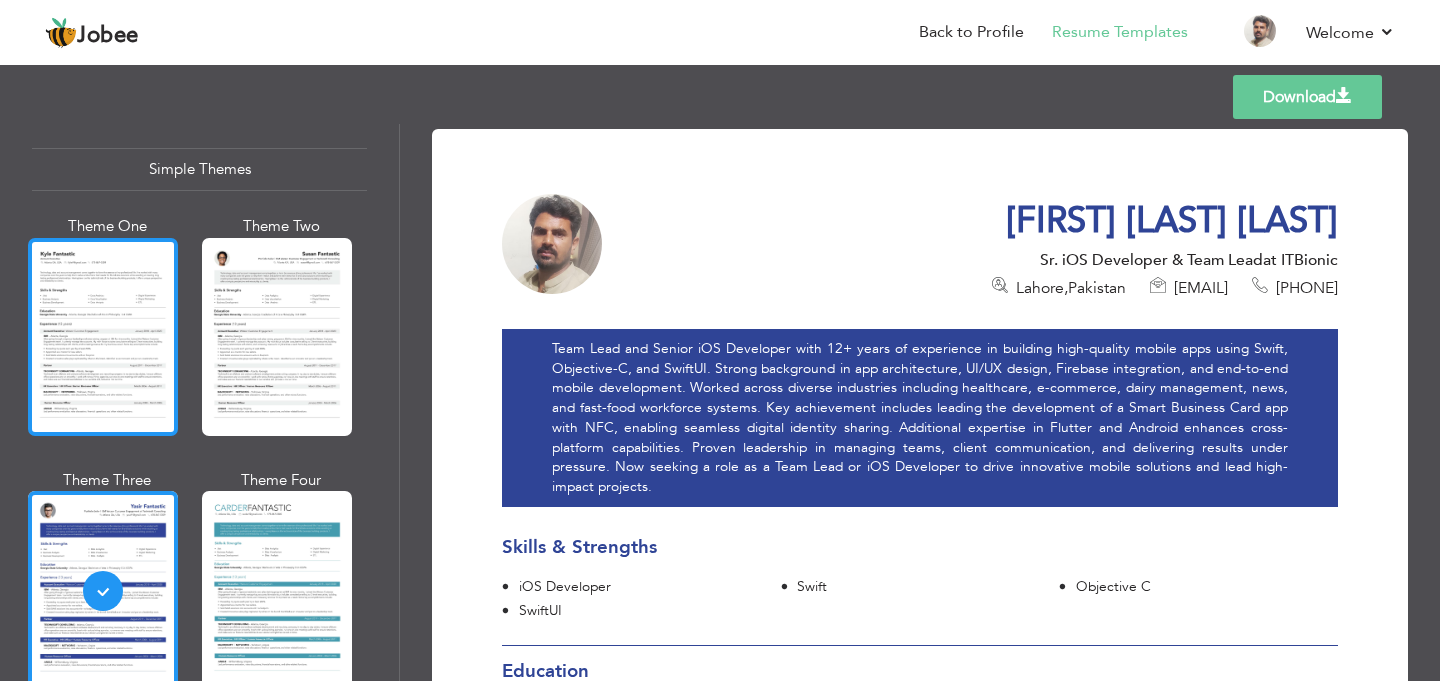 click at bounding box center [103, 337] 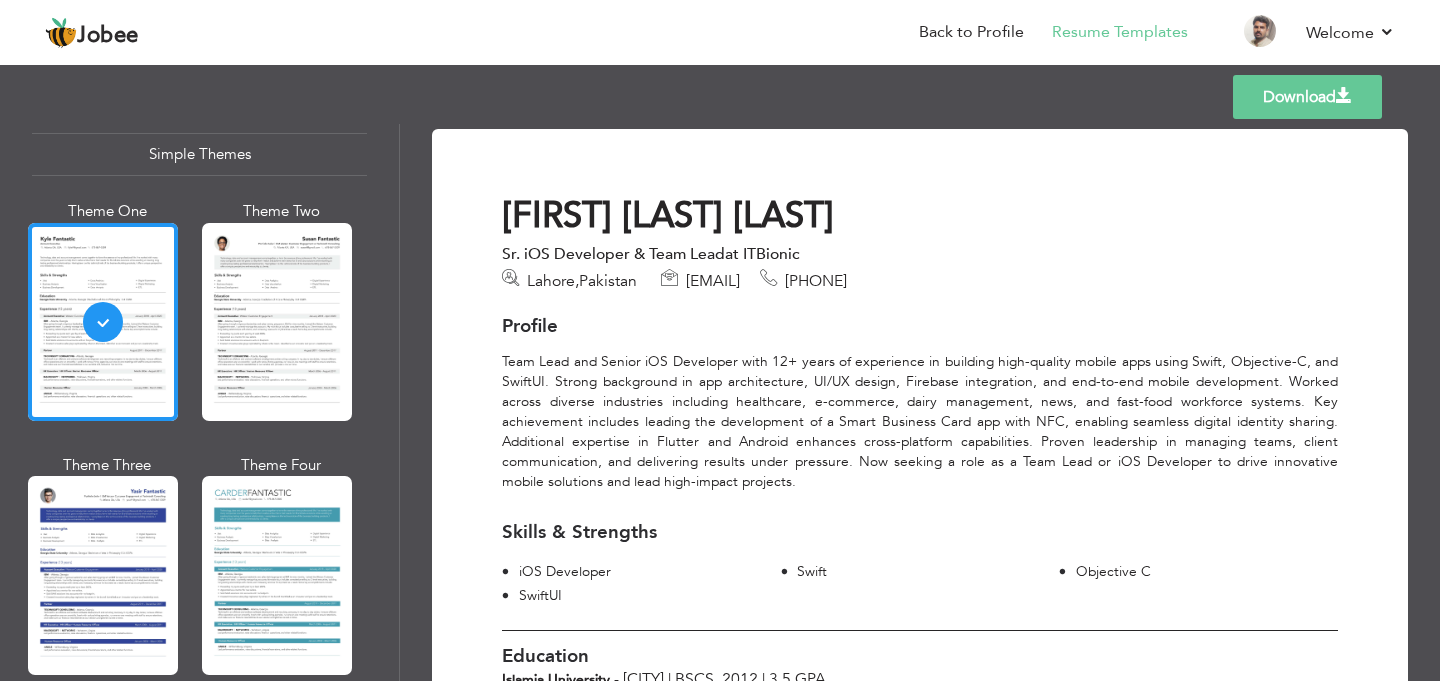 scroll, scrollTop: 3512, scrollLeft: 0, axis: vertical 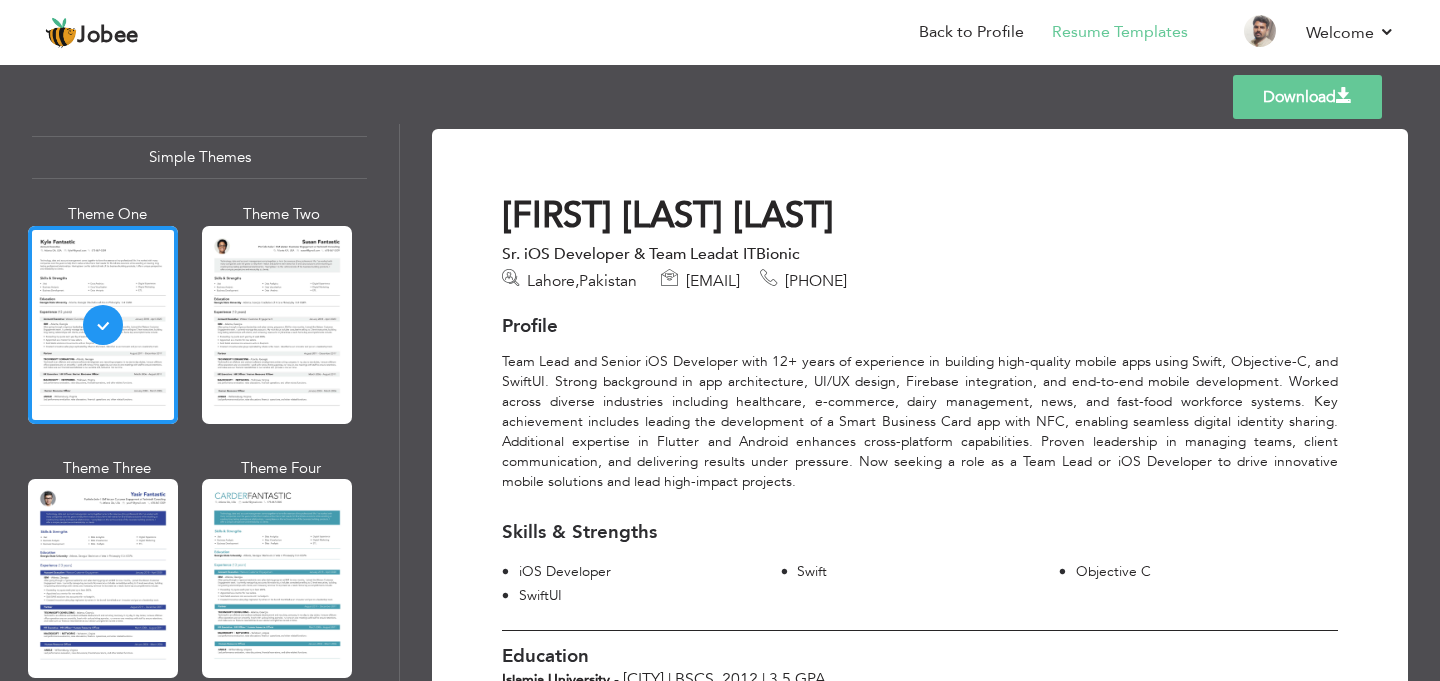 click on "Download" at bounding box center (1307, 97) 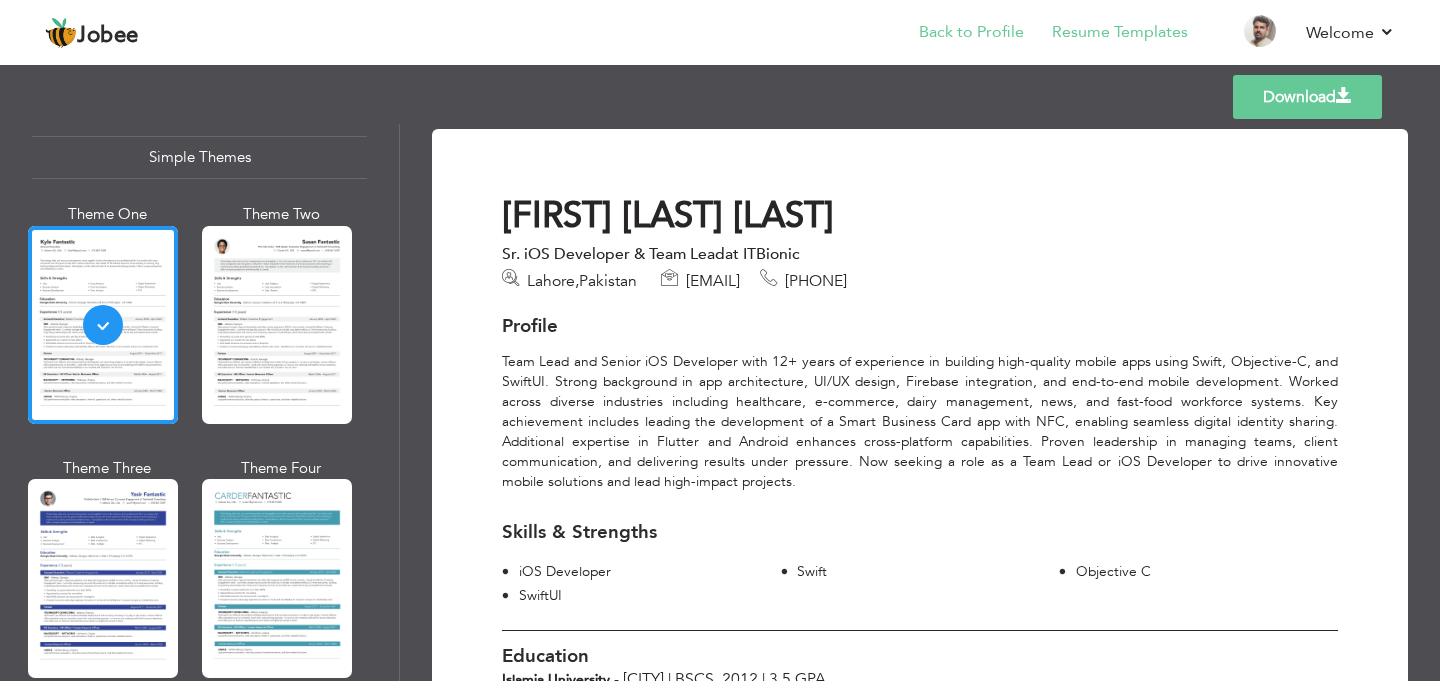 click on "Back to Profile" at bounding box center [971, 32] 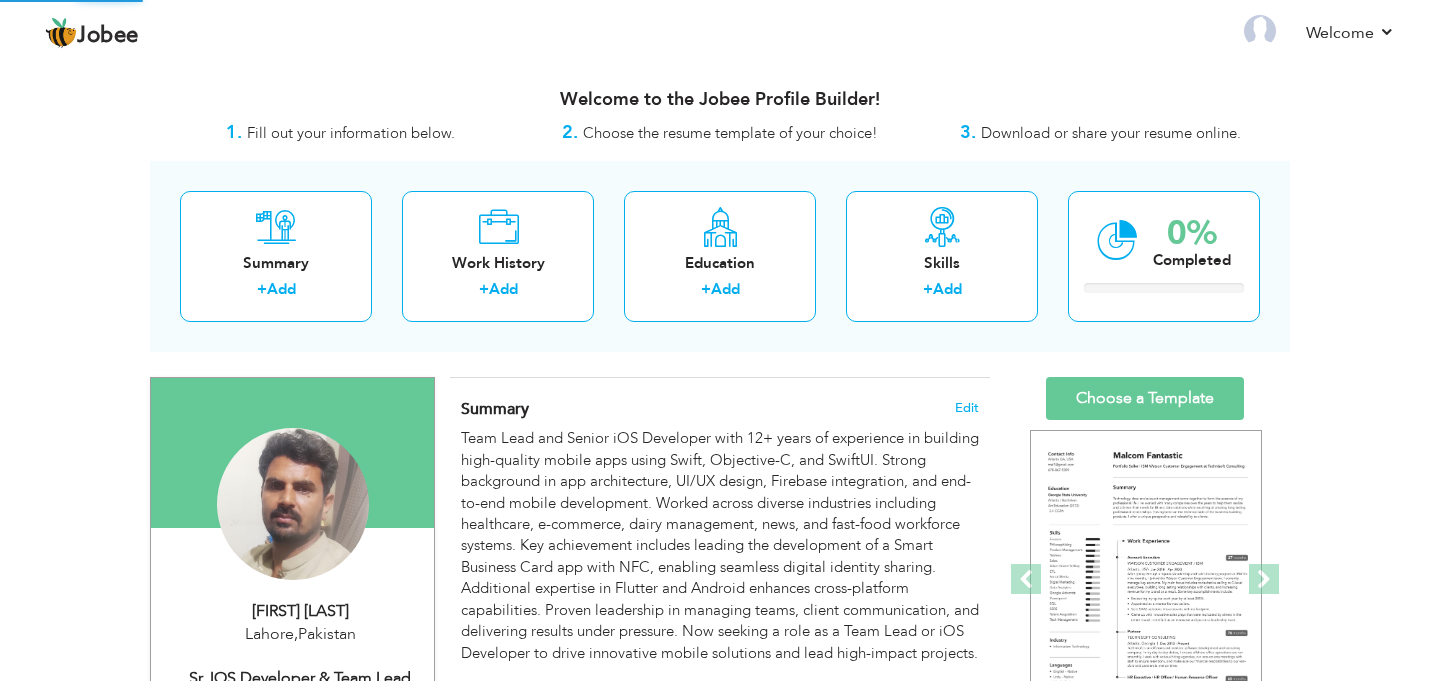 scroll, scrollTop: 0, scrollLeft: 0, axis: both 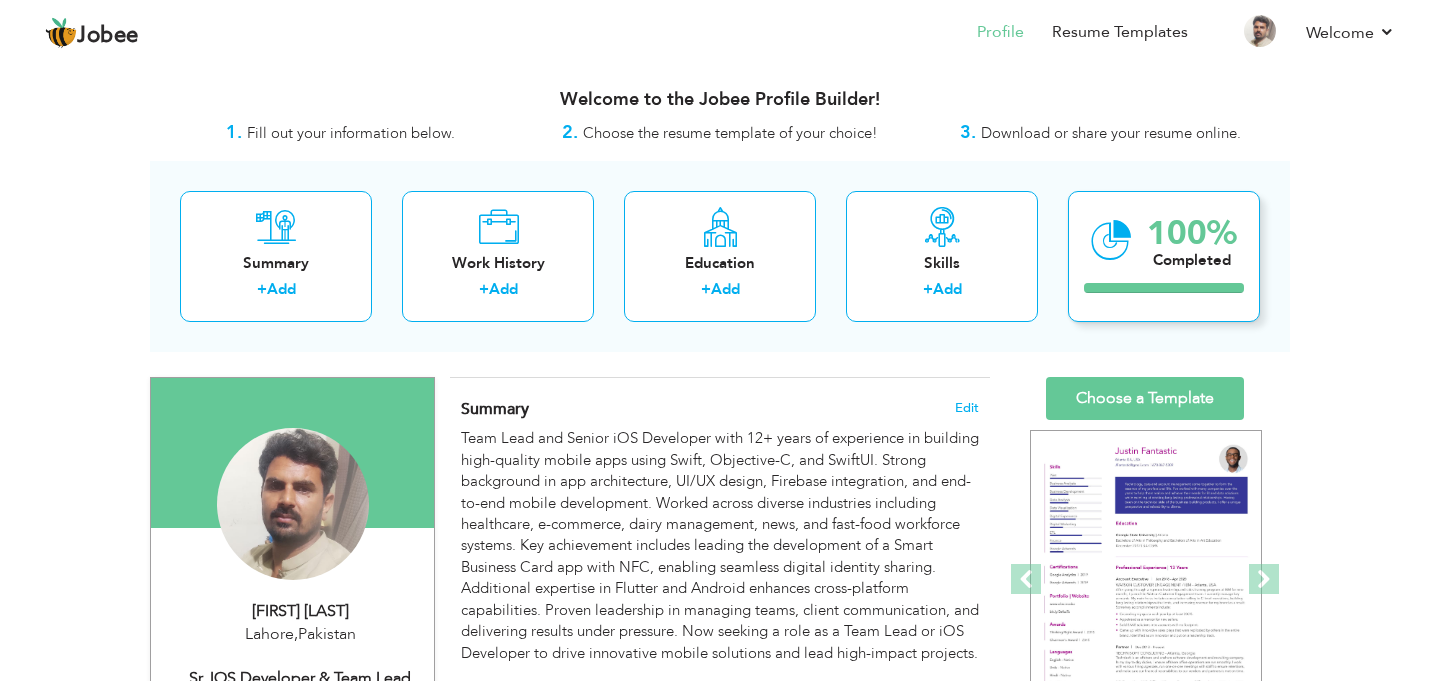 click on "100%
Completed" at bounding box center [1164, 256] 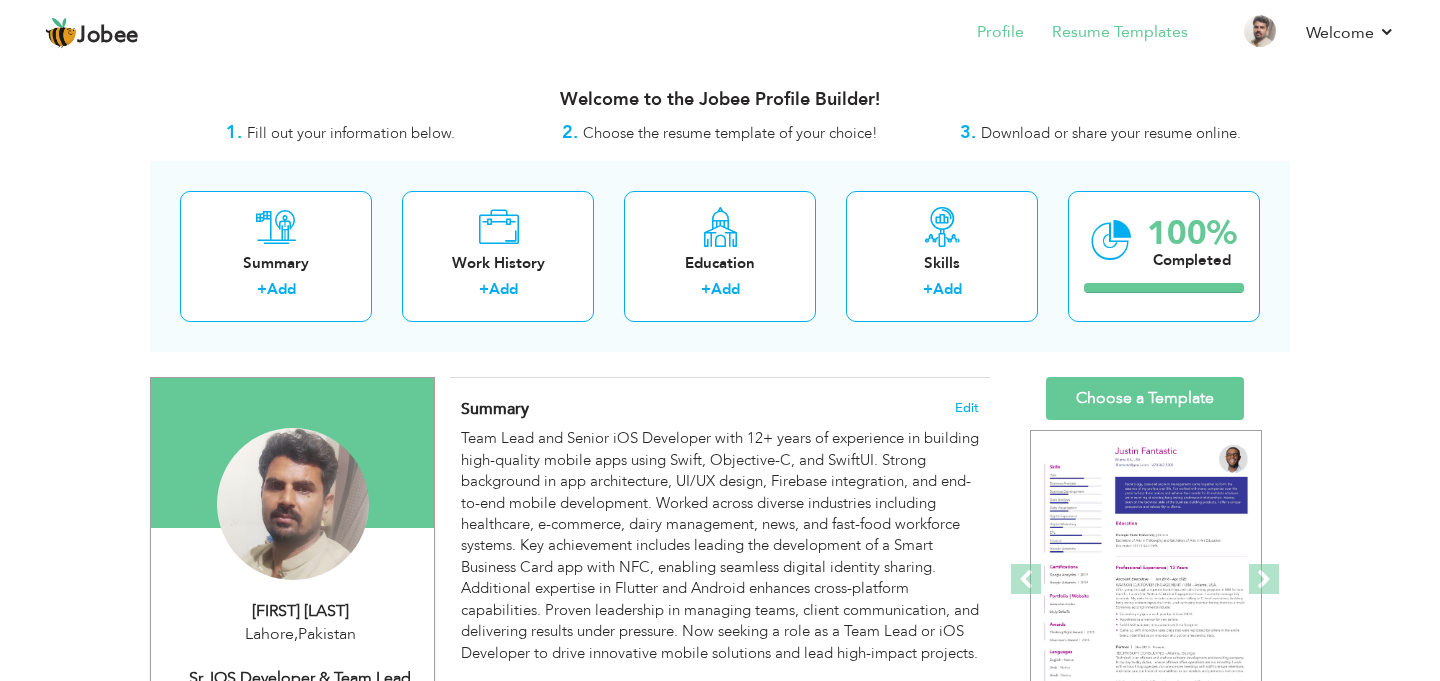click on "Resume Templates" at bounding box center (1120, 32) 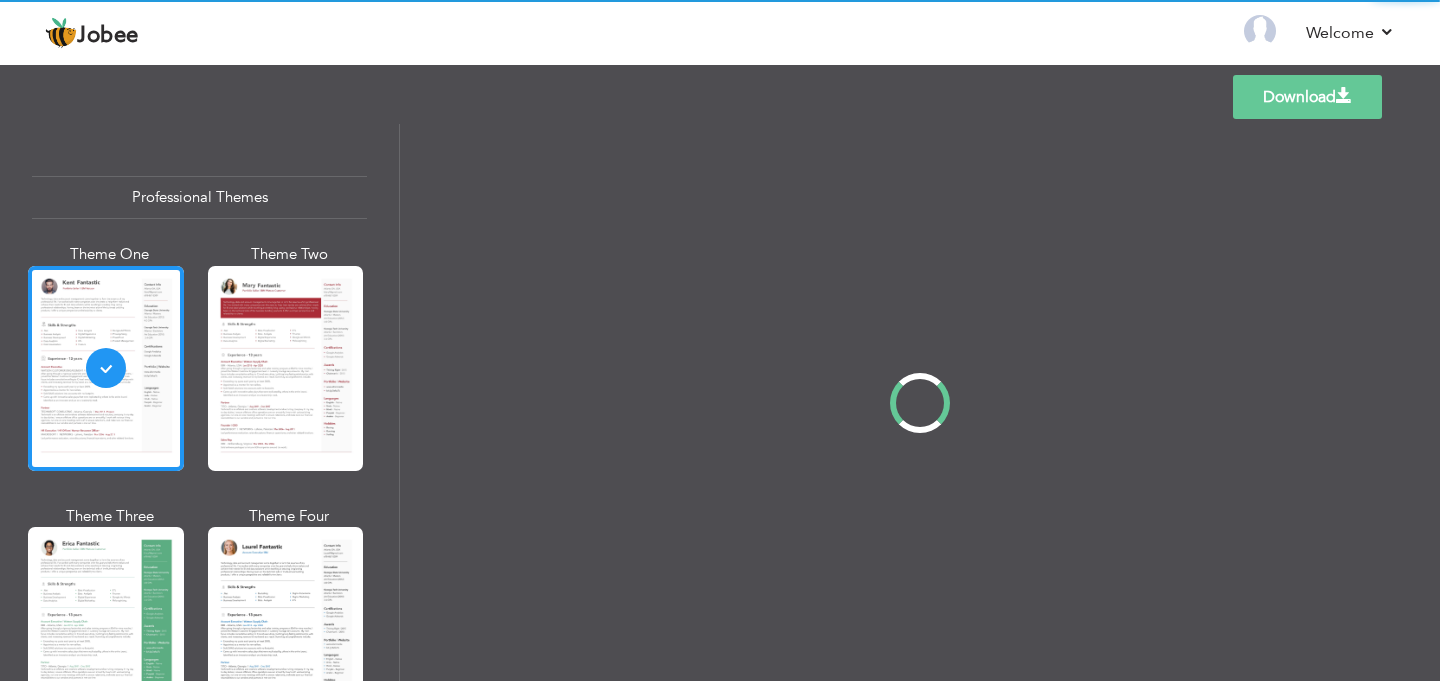 scroll, scrollTop: 0, scrollLeft: 0, axis: both 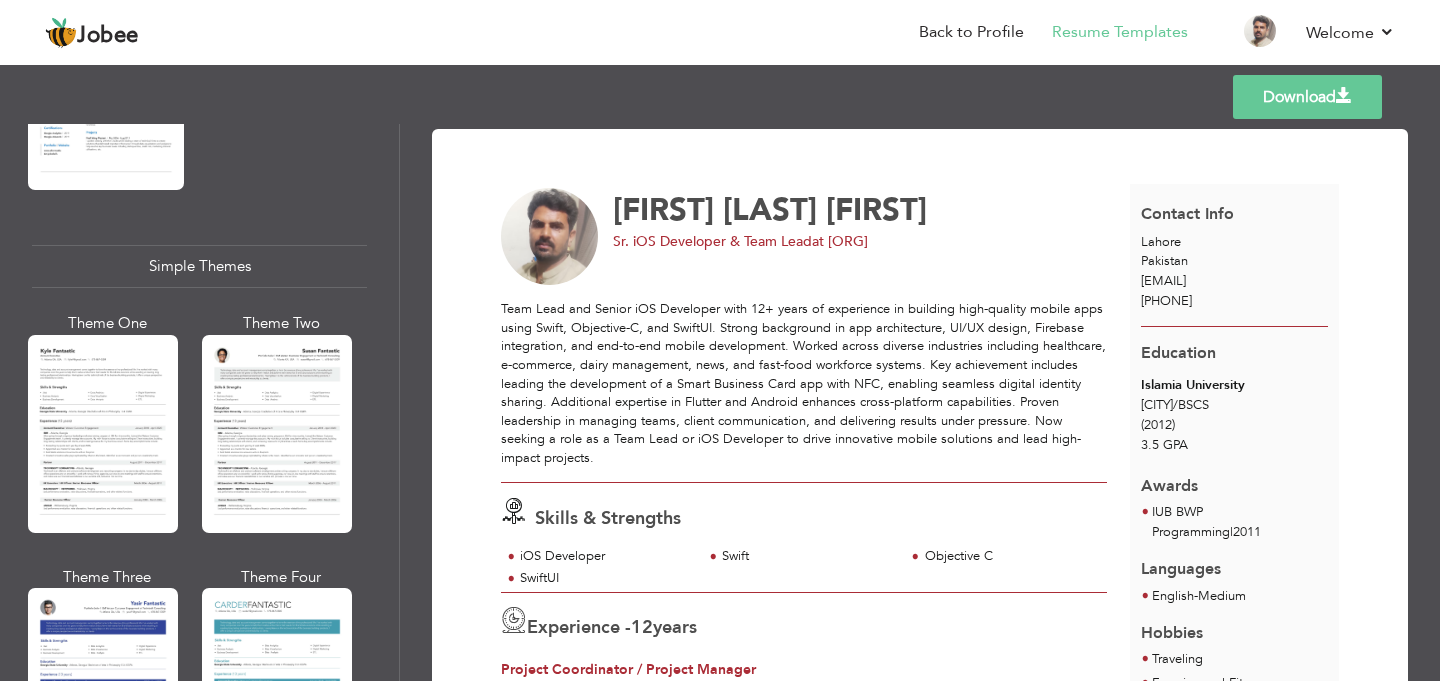 click on "Jobee" at bounding box center (108, 36) 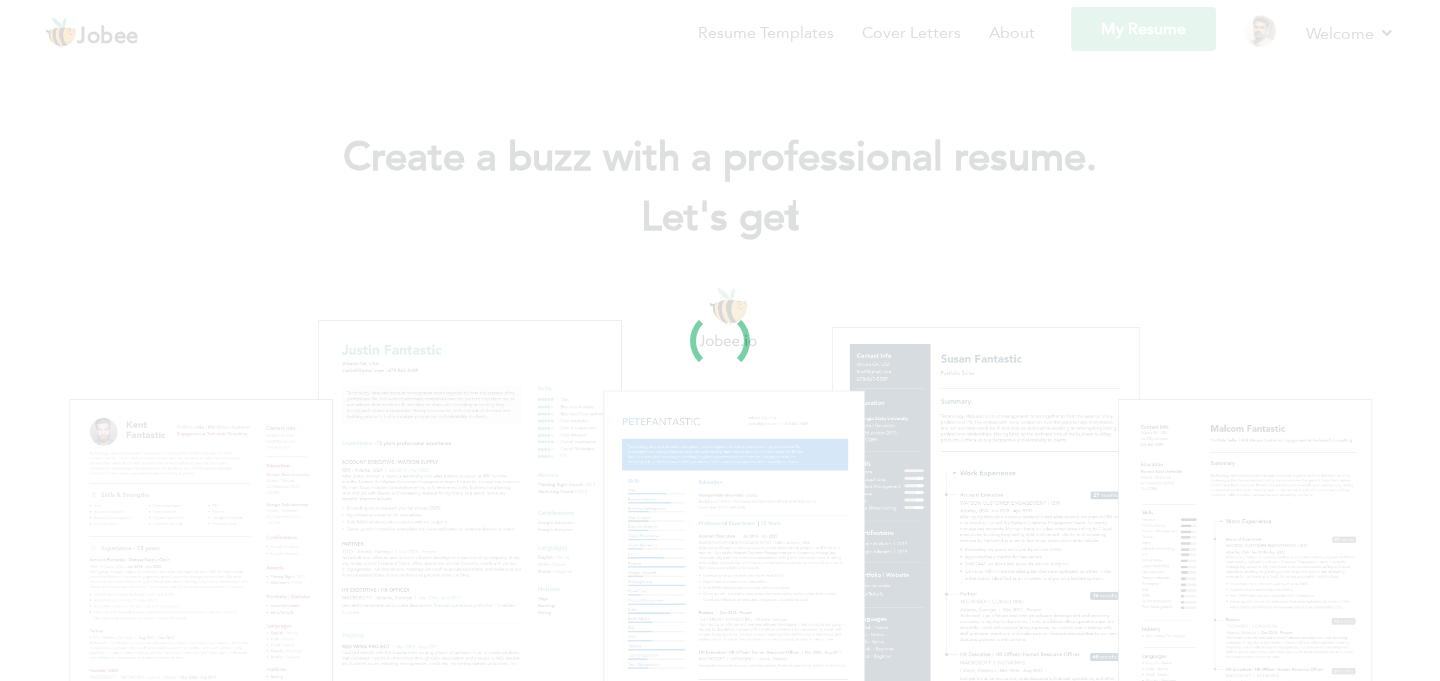 scroll, scrollTop: 0, scrollLeft: 0, axis: both 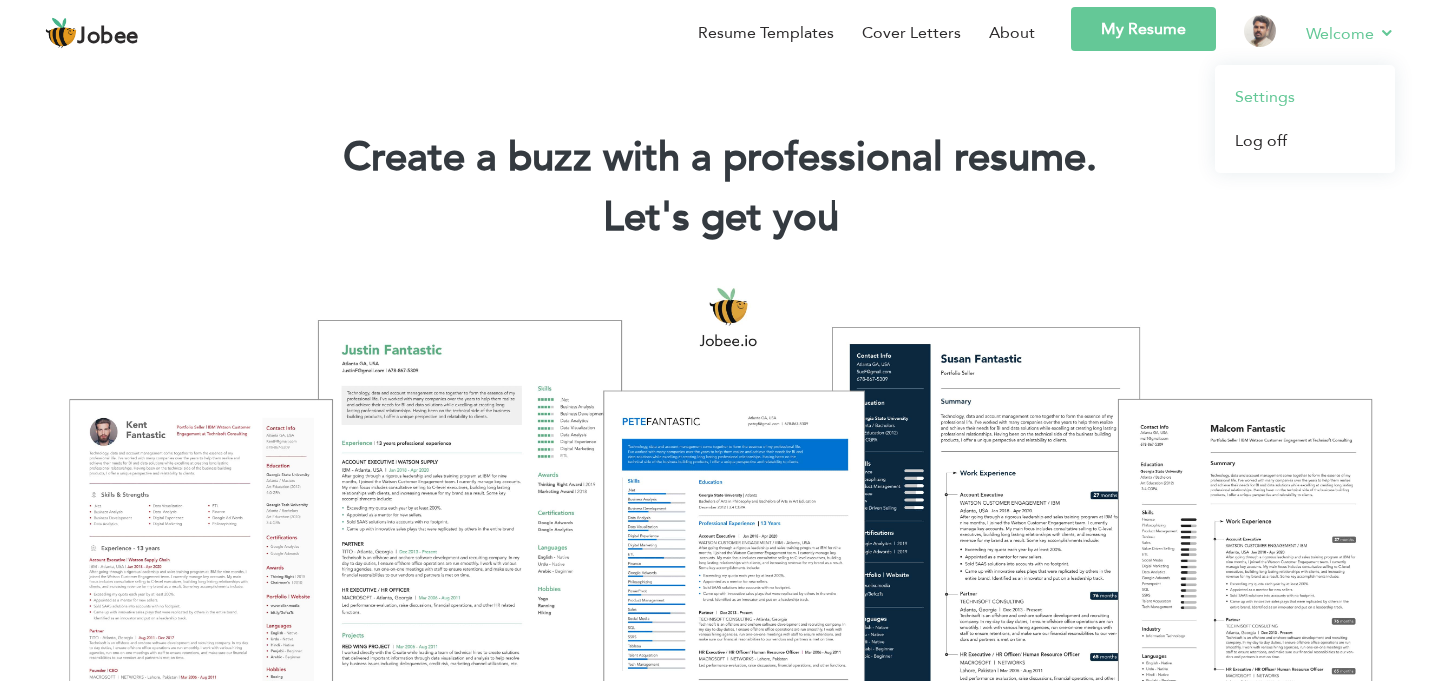click on "Settings" at bounding box center (1305, 97) 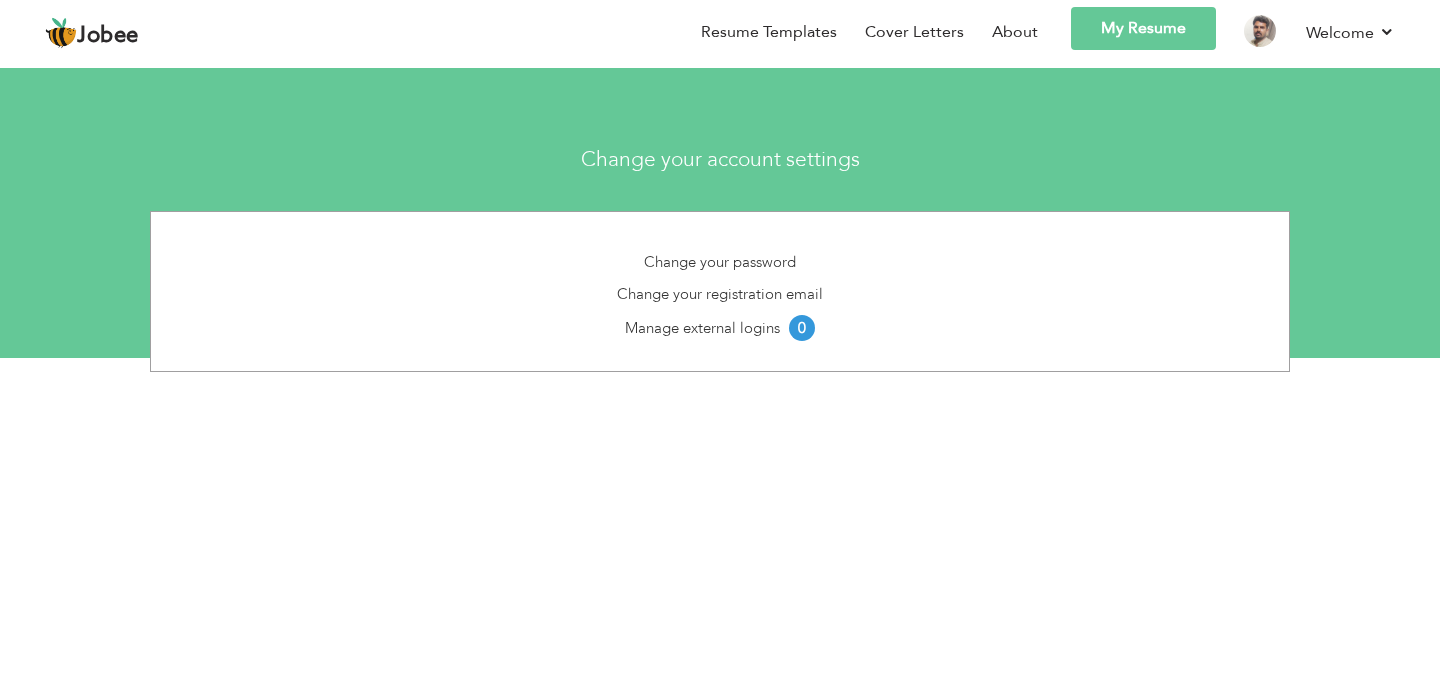 scroll, scrollTop: 0, scrollLeft: 0, axis: both 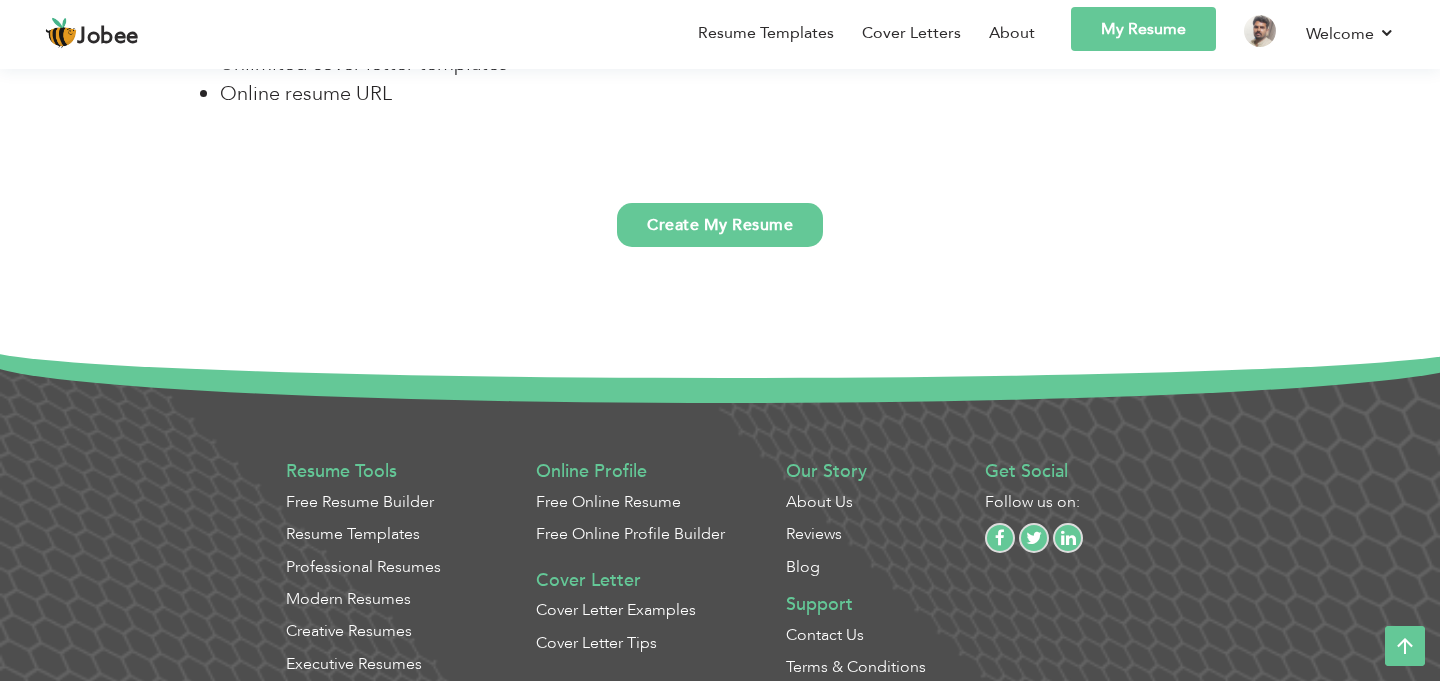 click on "Support" at bounding box center (876, 605) 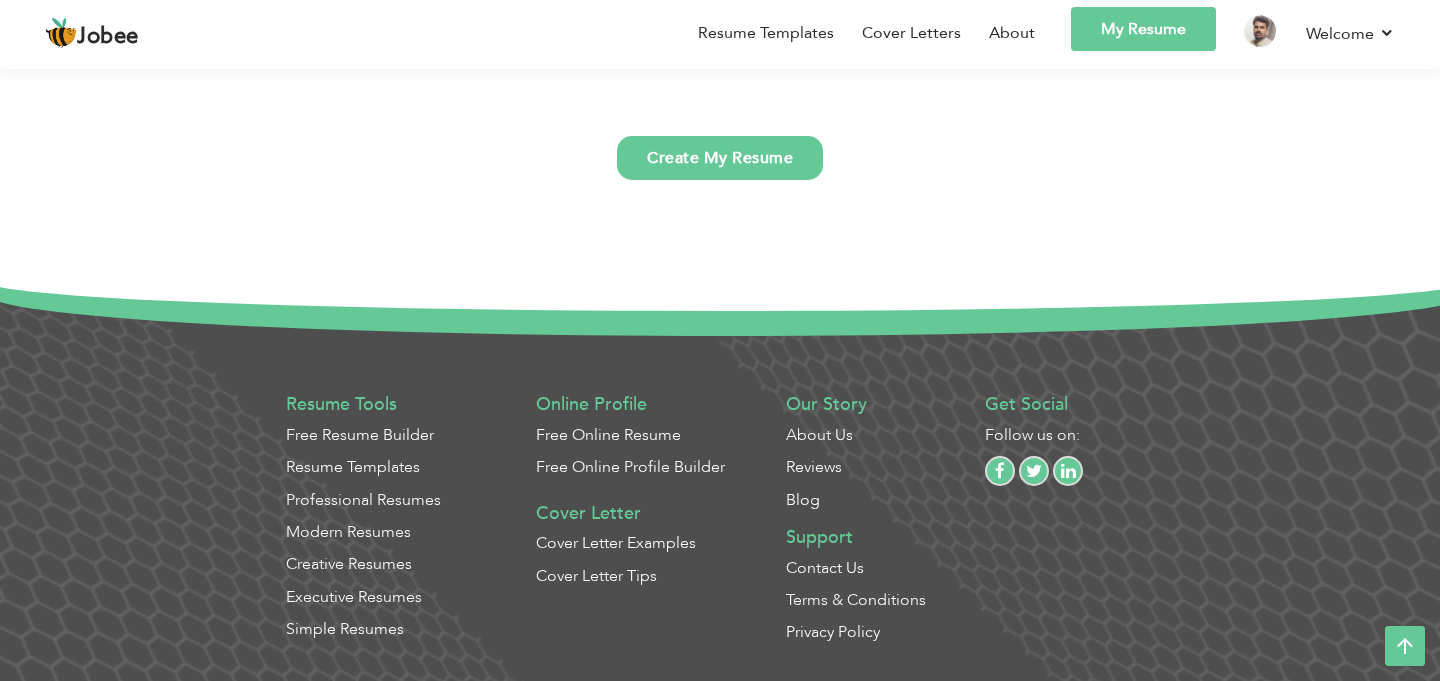 scroll, scrollTop: 5125, scrollLeft: 0, axis: vertical 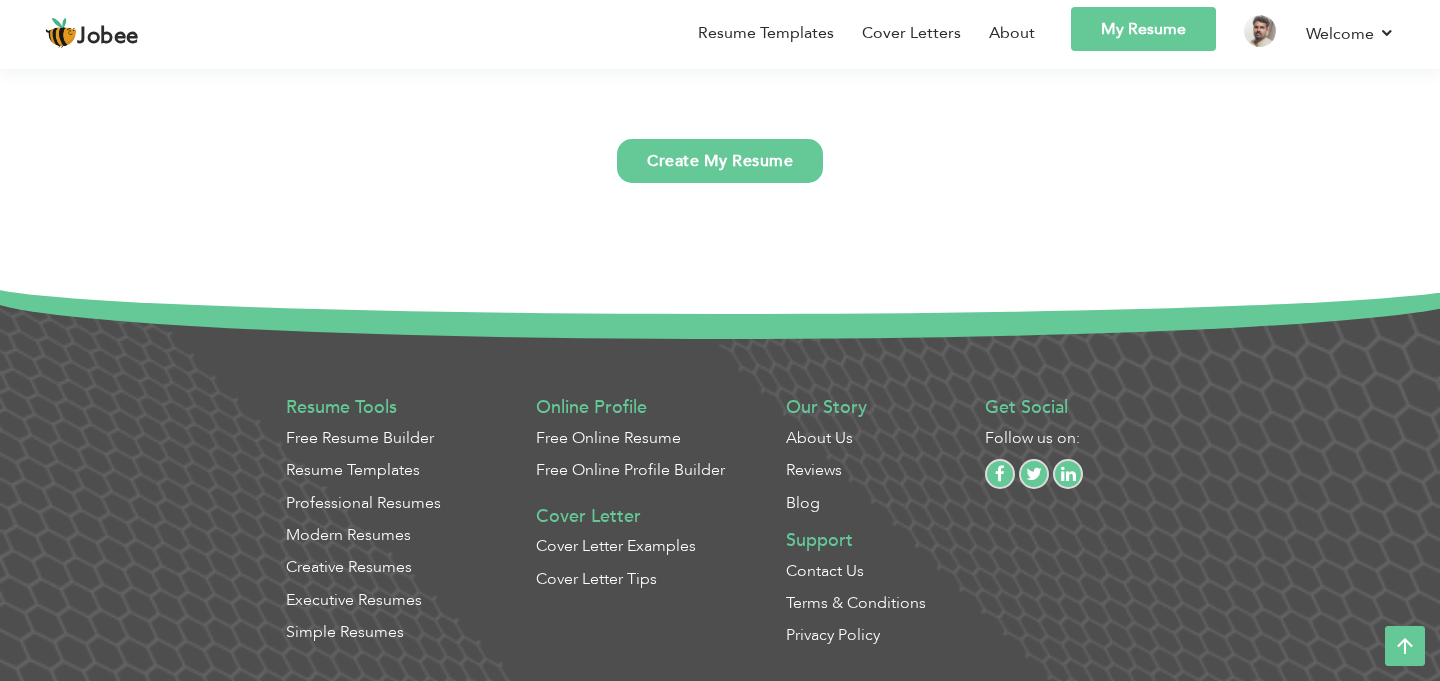 click on "Contact Us" at bounding box center (825, 571) 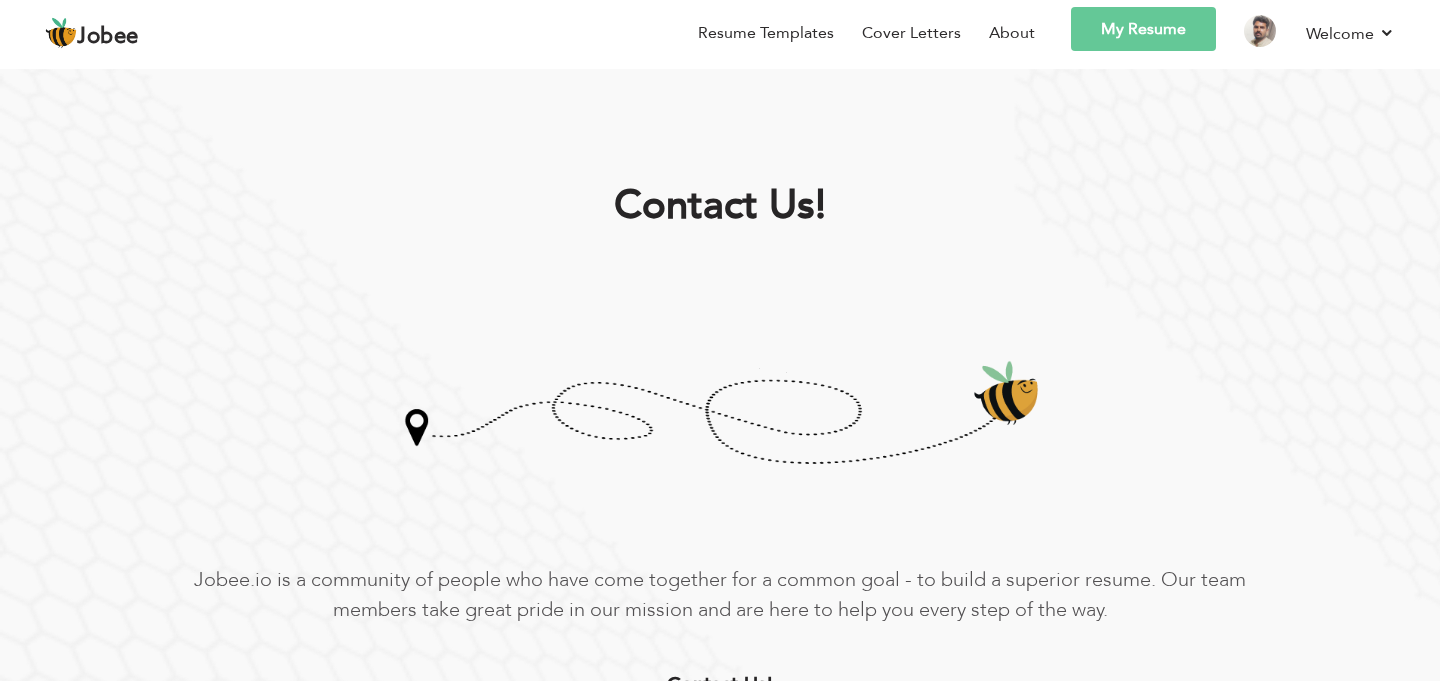scroll, scrollTop: 0, scrollLeft: 0, axis: both 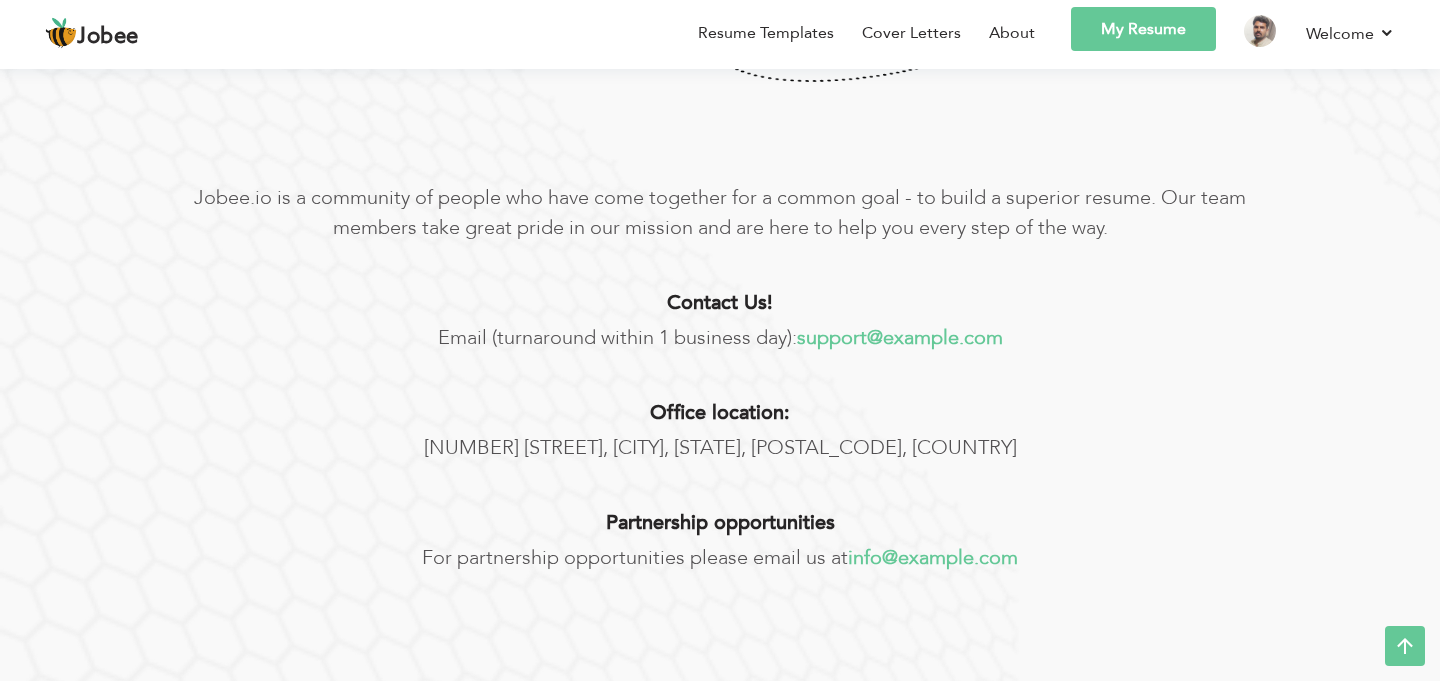 drag, startPoint x: 990, startPoint y: 335, endPoint x: 822, endPoint y: 335, distance: 168 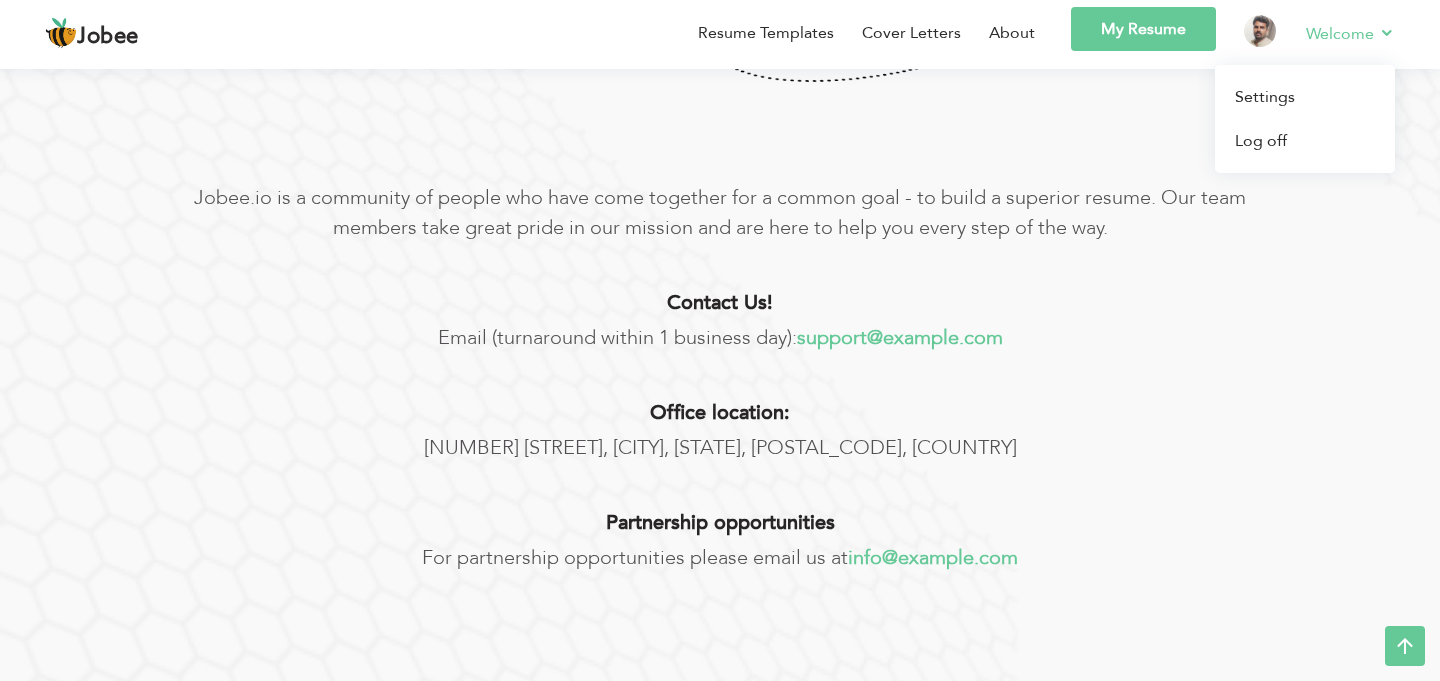 click on "Welcome" at bounding box center (1350, 33) 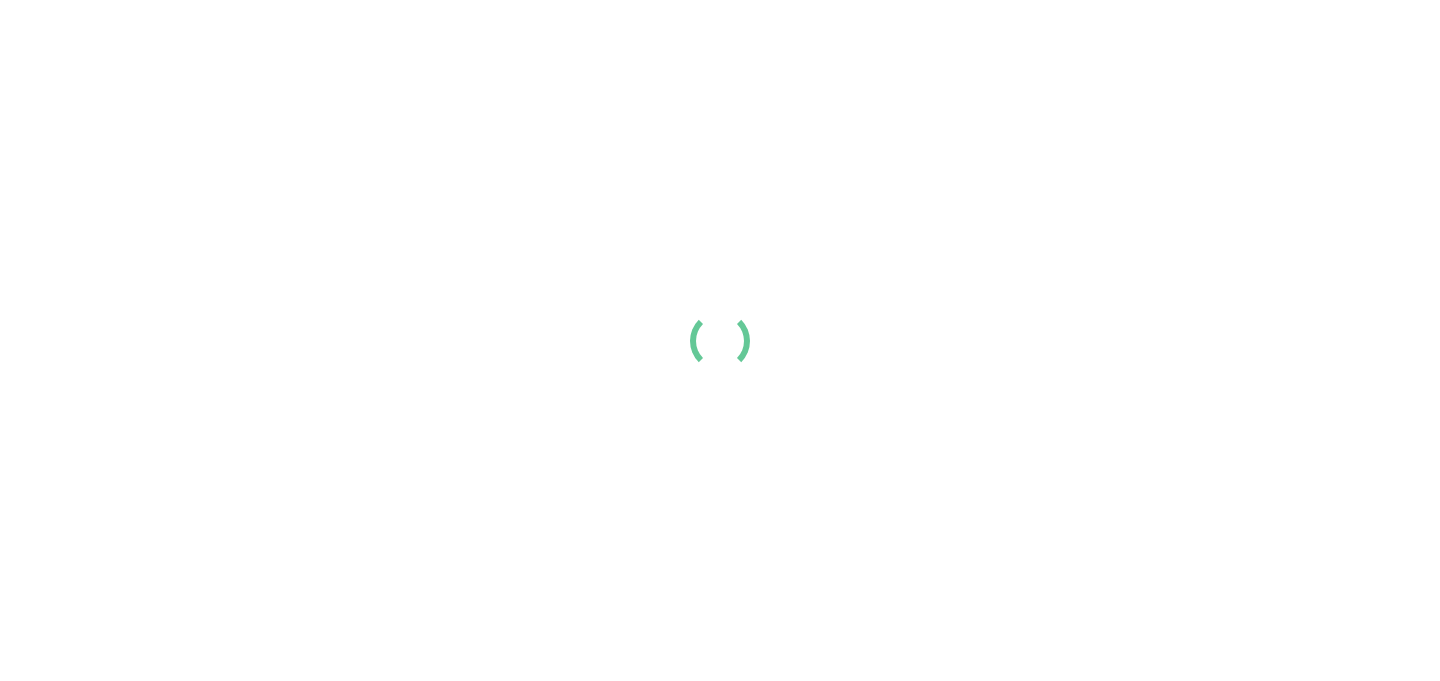 scroll, scrollTop: 0, scrollLeft: 0, axis: both 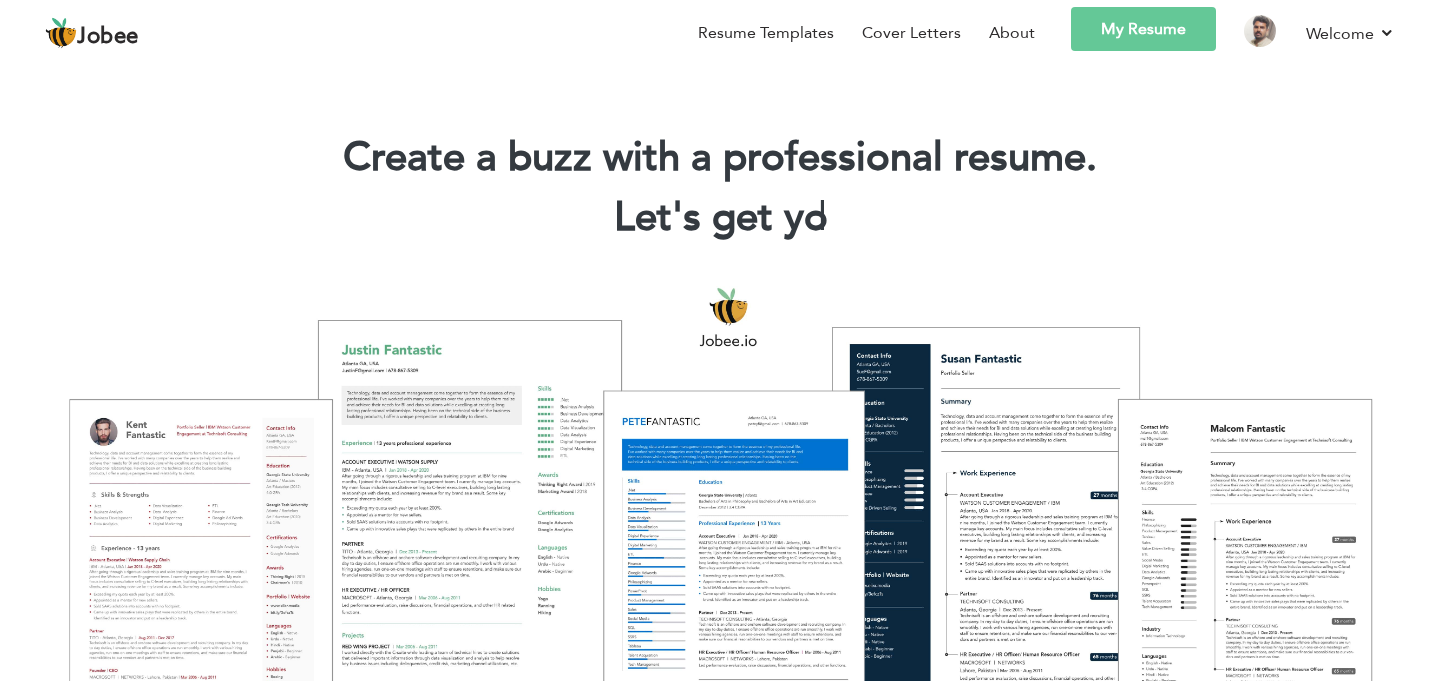 click on "My Resume" at bounding box center (1143, 29) 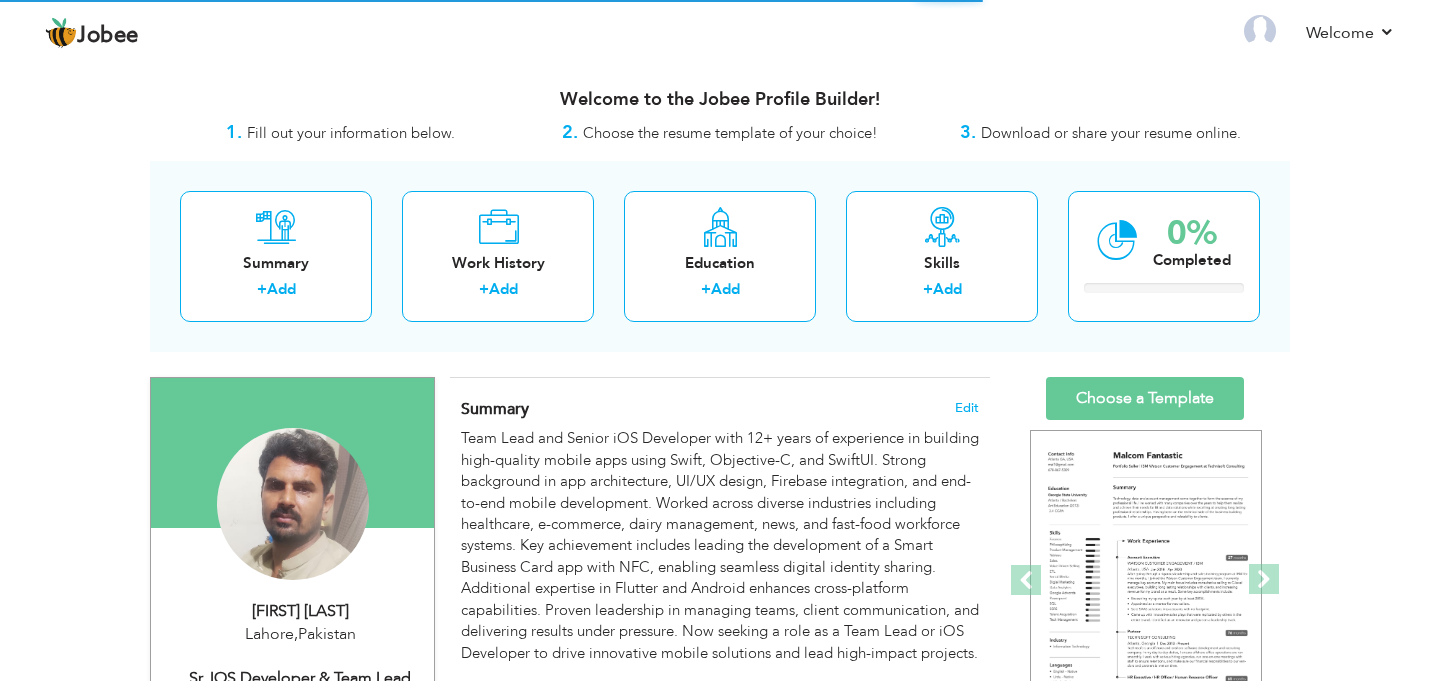 scroll, scrollTop: 0, scrollLeft: 0, axis: both 